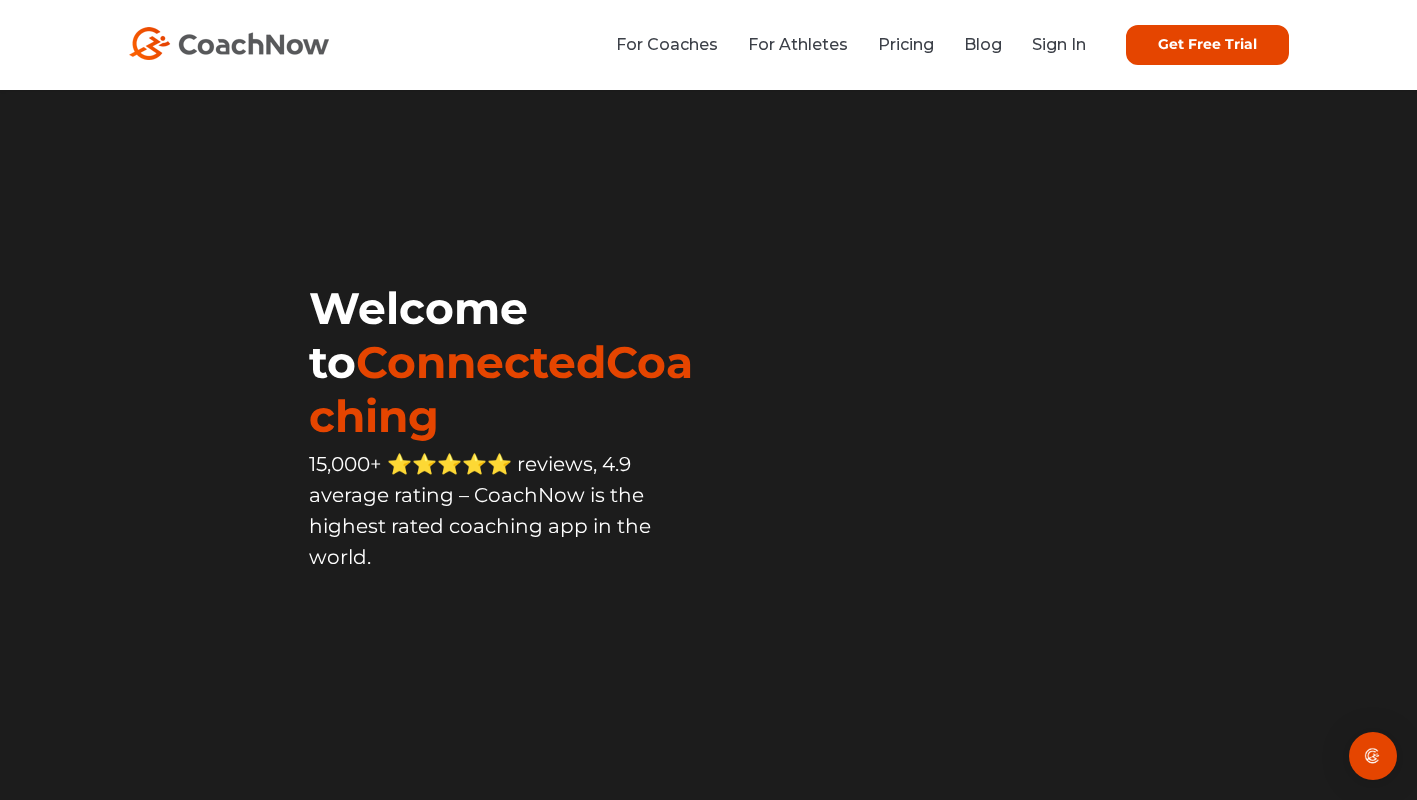 scroll, scrollTop: 0, scrollLeft: 0, axis: both 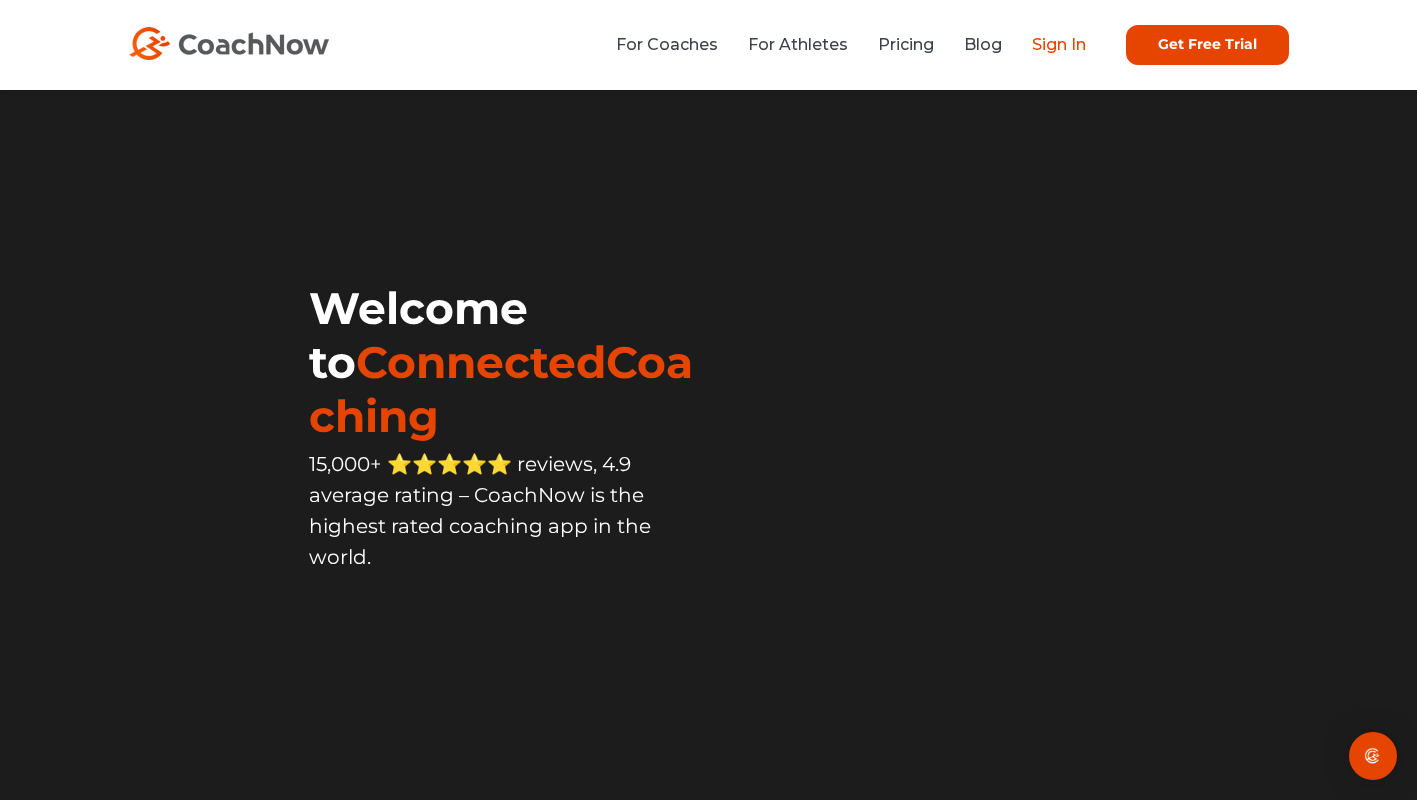 click on "Sign In" at bounding box center (1059, 44) 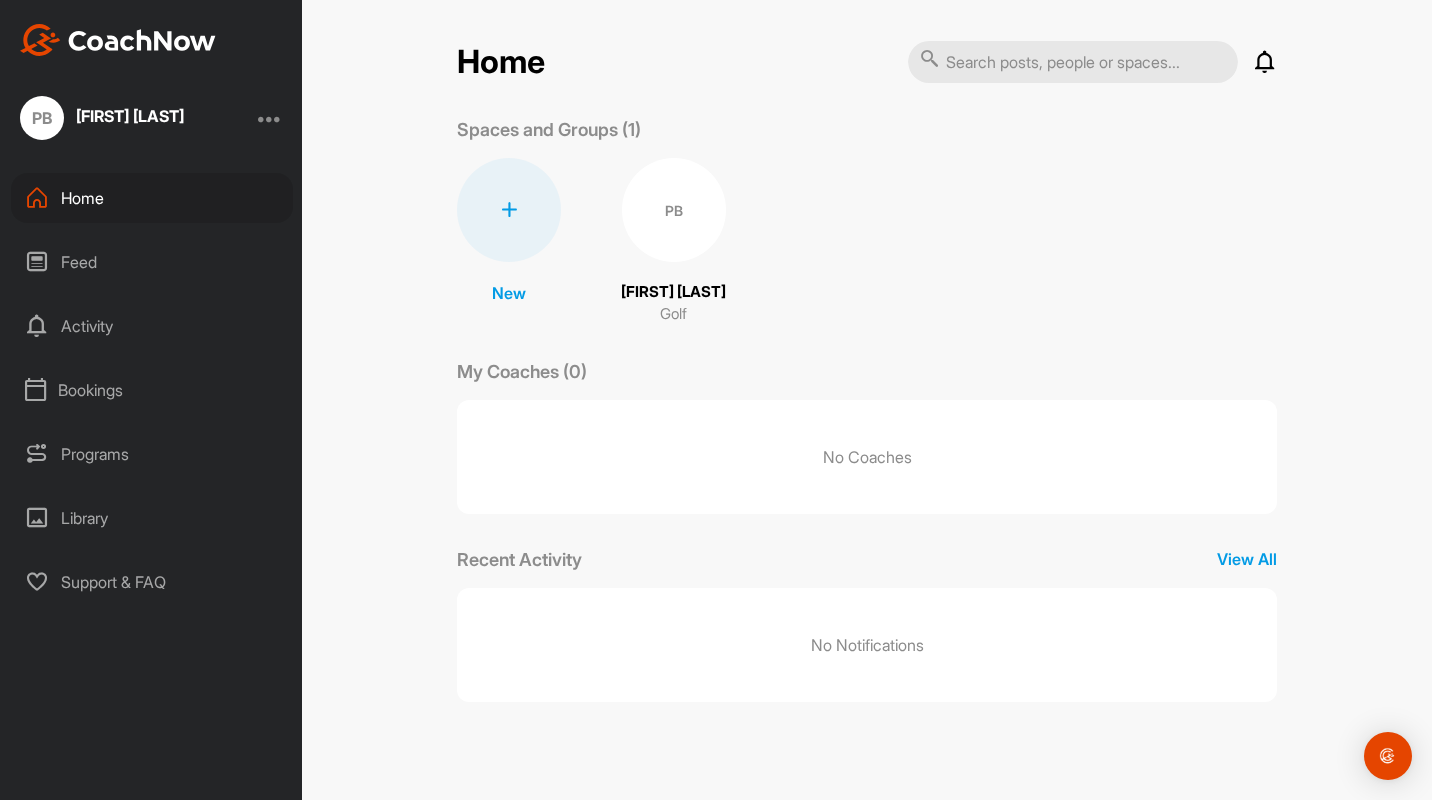 scroll, scrollTop: 0, scrollLeft: 0, axis: both 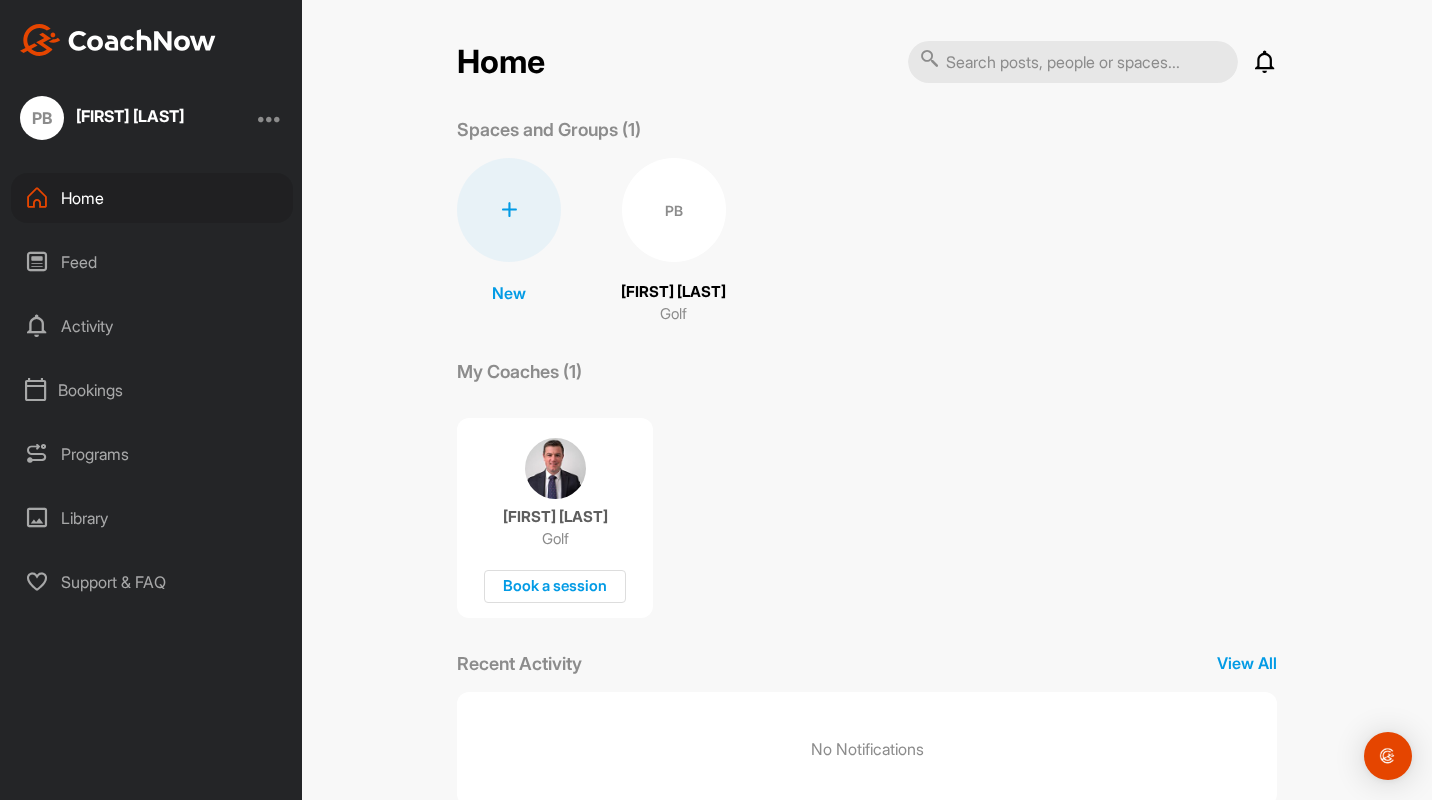 click on "PB" at bounding box center (674, 210) 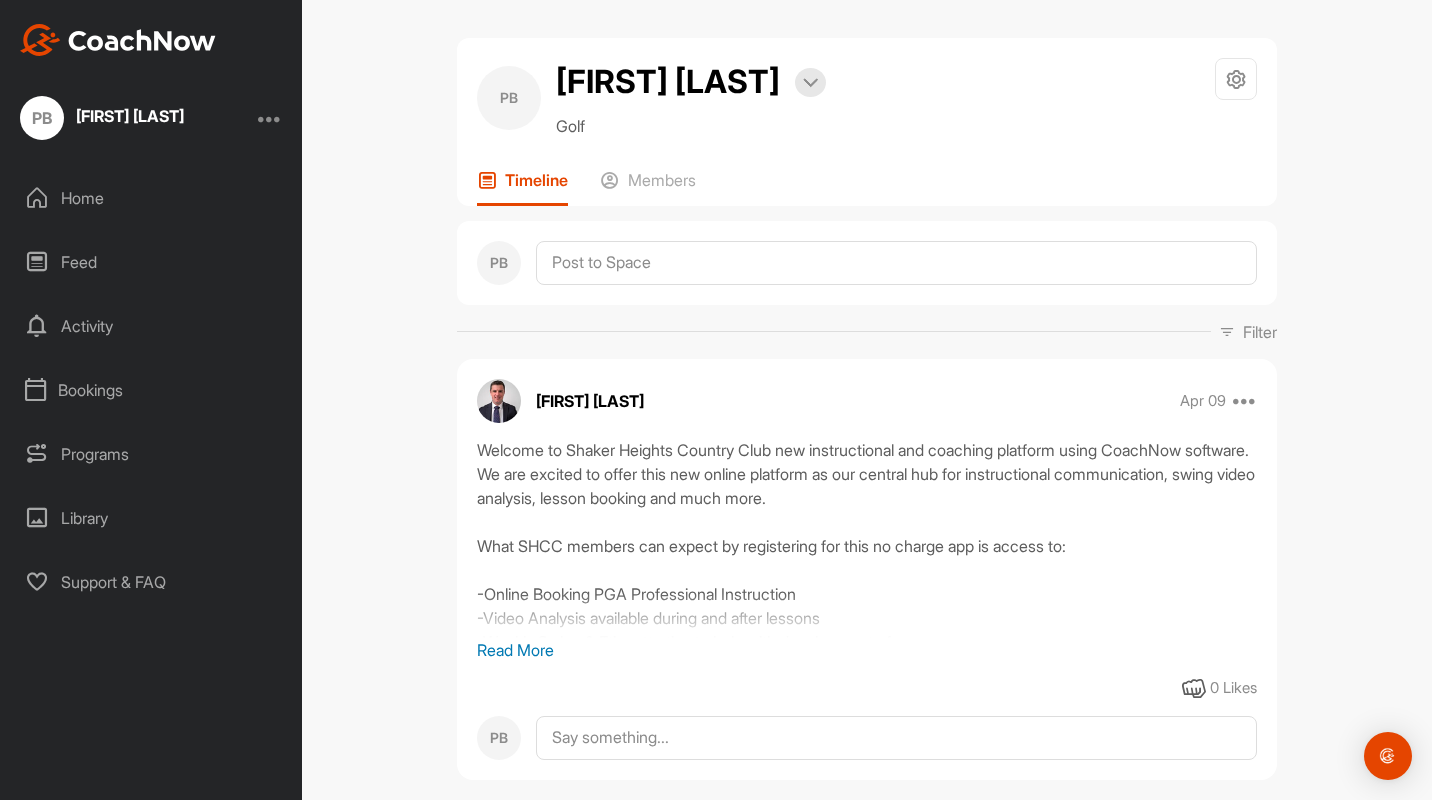 scroll, scrollTop: 0, scrollLeft: 0, axis: both 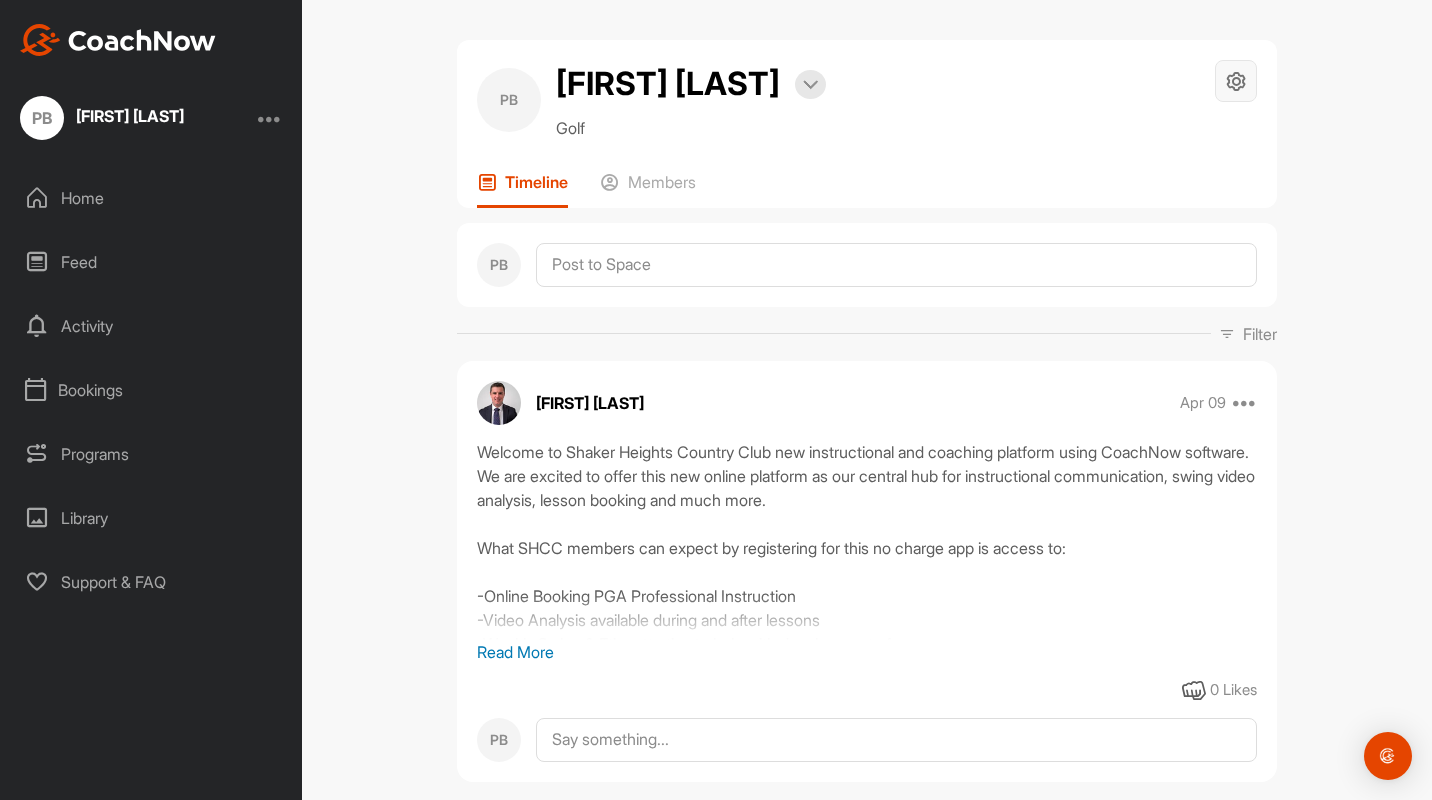 click at bounding box center [1236, 81] 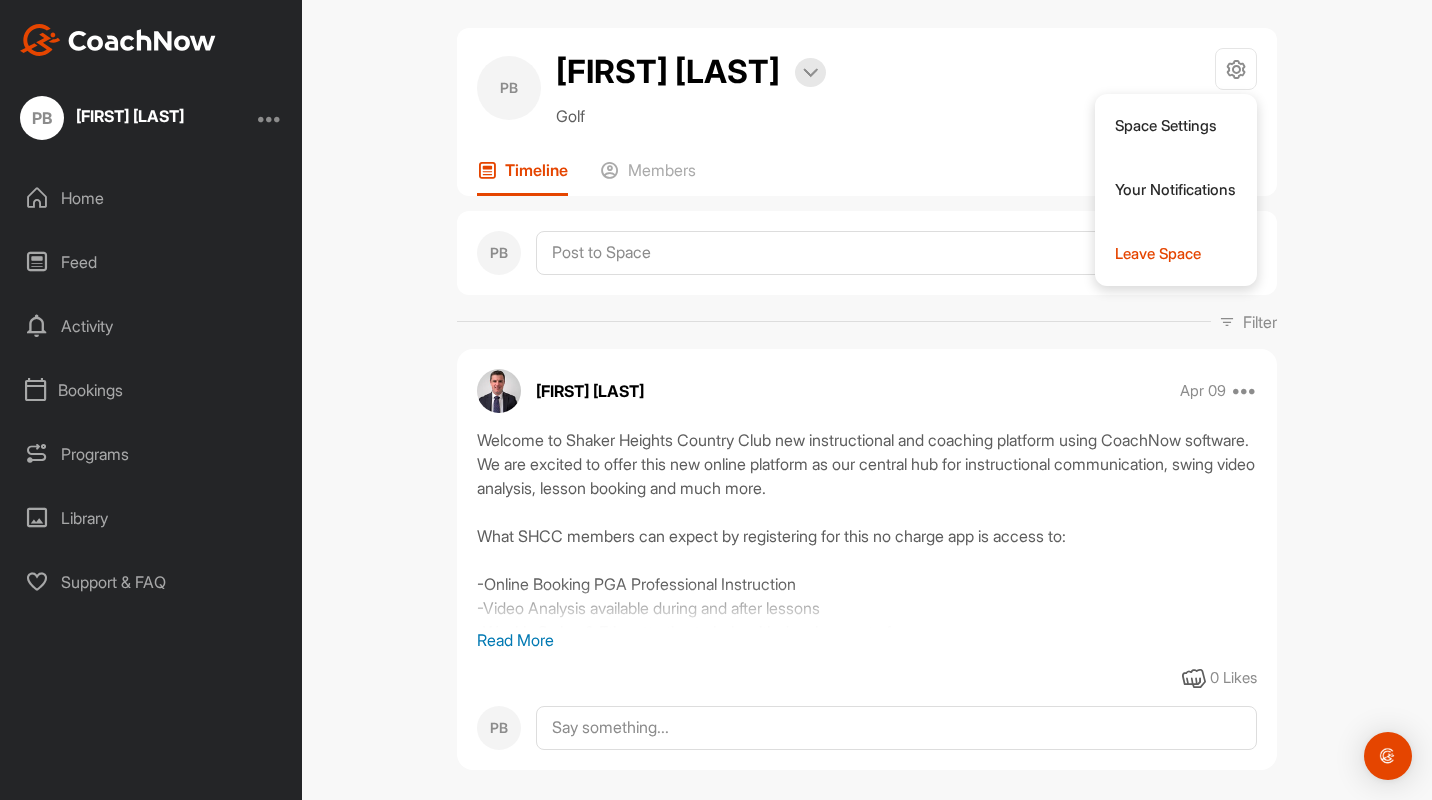 scroll, scrollTop: 0, scrollLeft: 0, axis: both 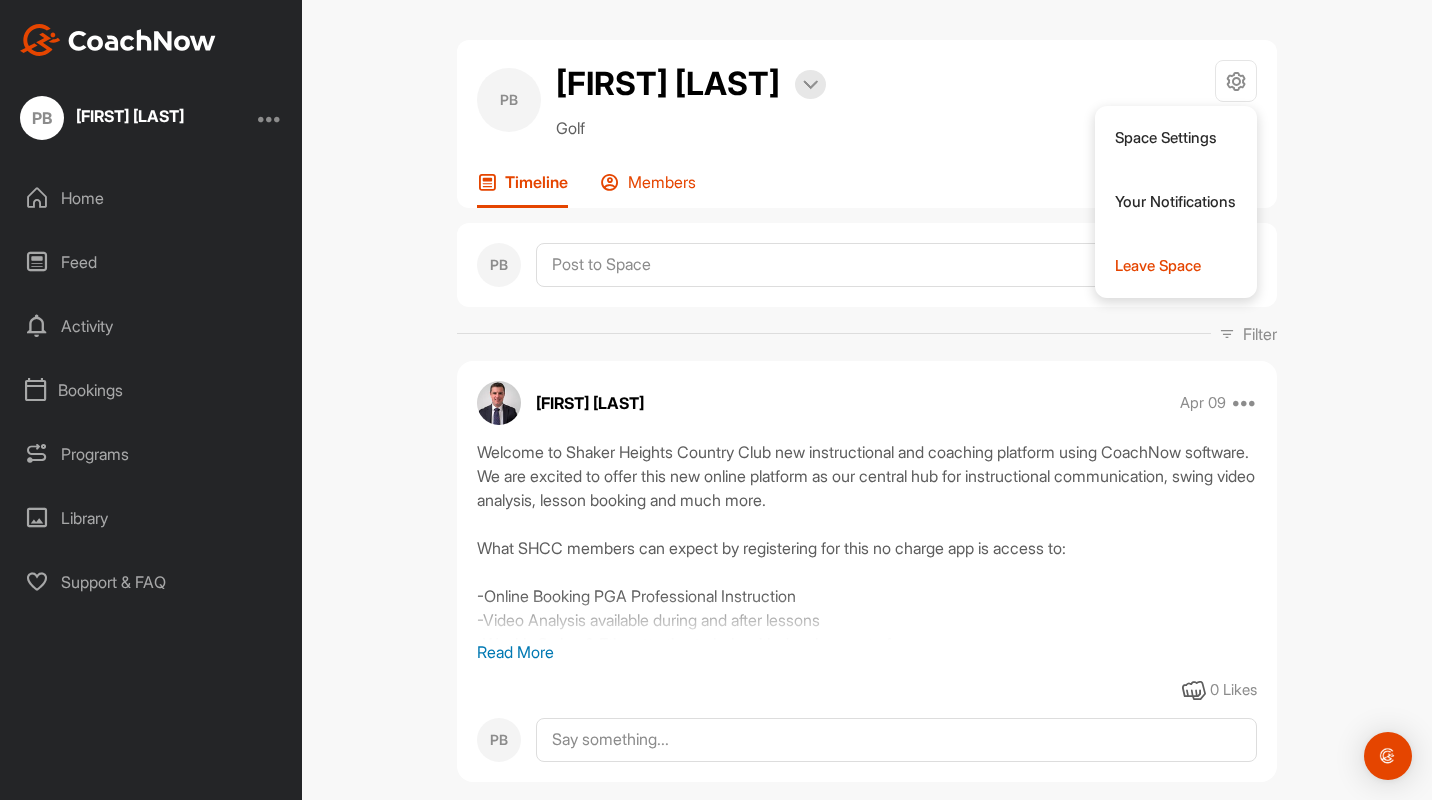 click on "Members" at bounding box center (662, 182) 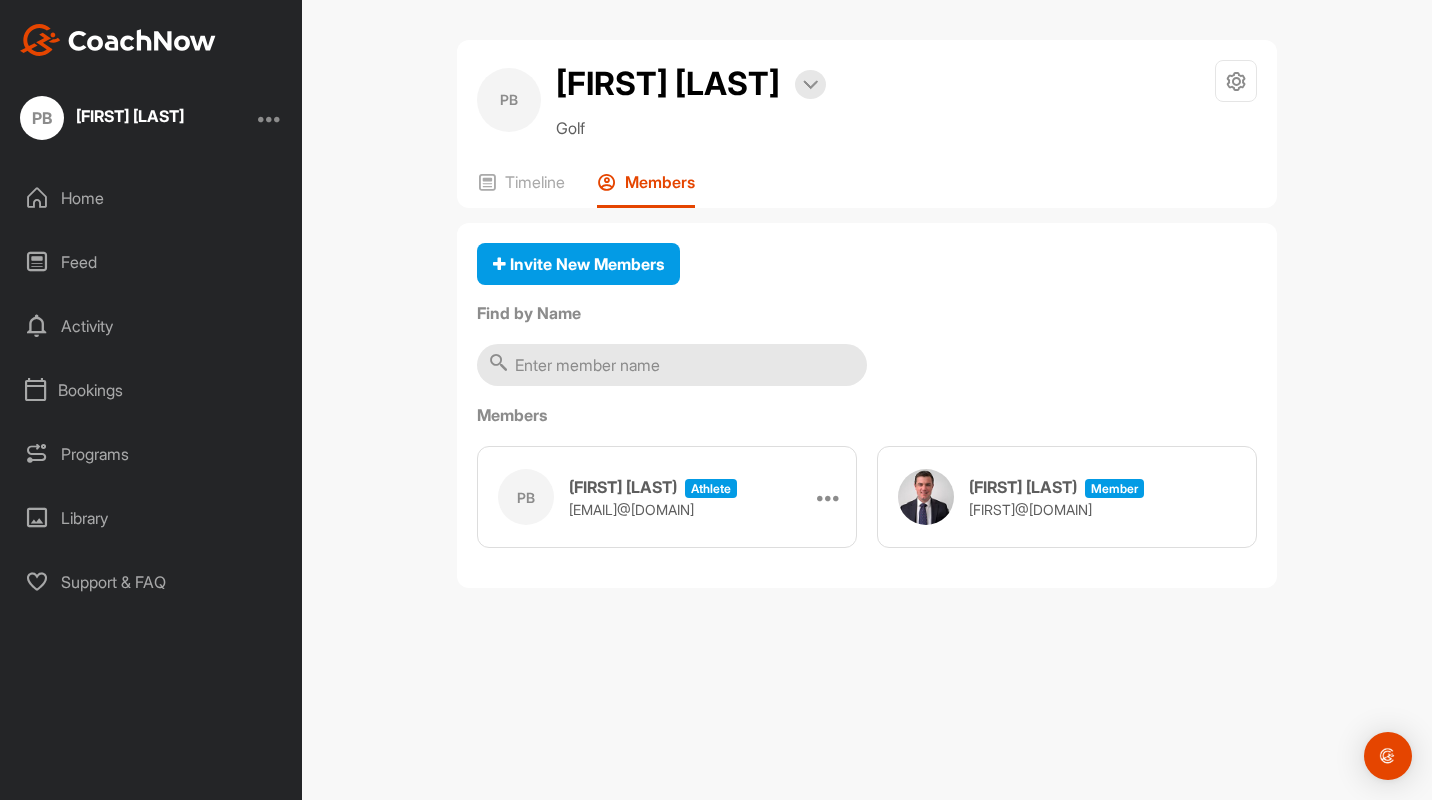 drag, startPoint x: 98, startPoint y: 176, endPoint x: 93, endPoint y: 190, distance: 14.866069 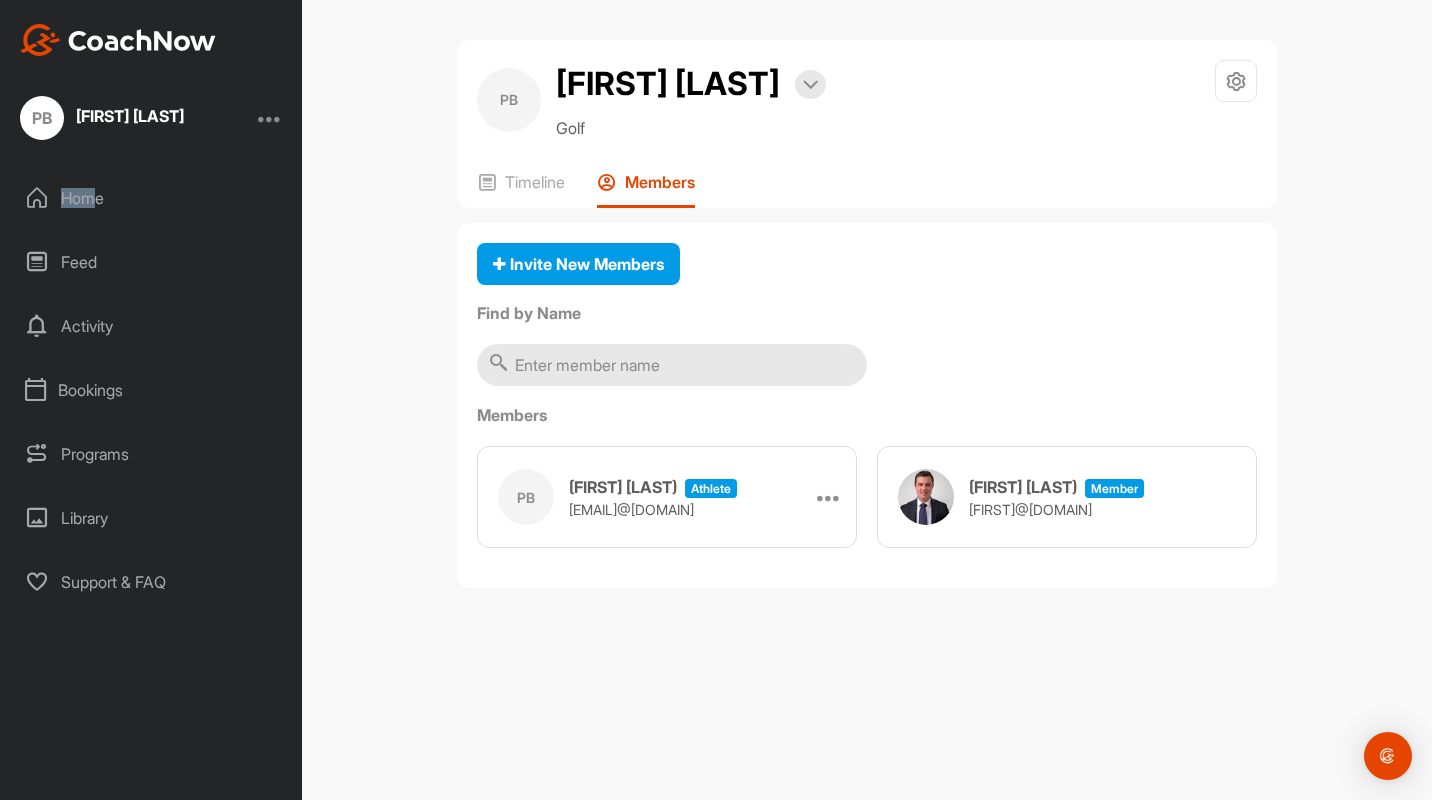 drag, startPoint x: 93, startPoint y: 190, endPoint x: 85, endPoint y: 202, distance: 14.422205 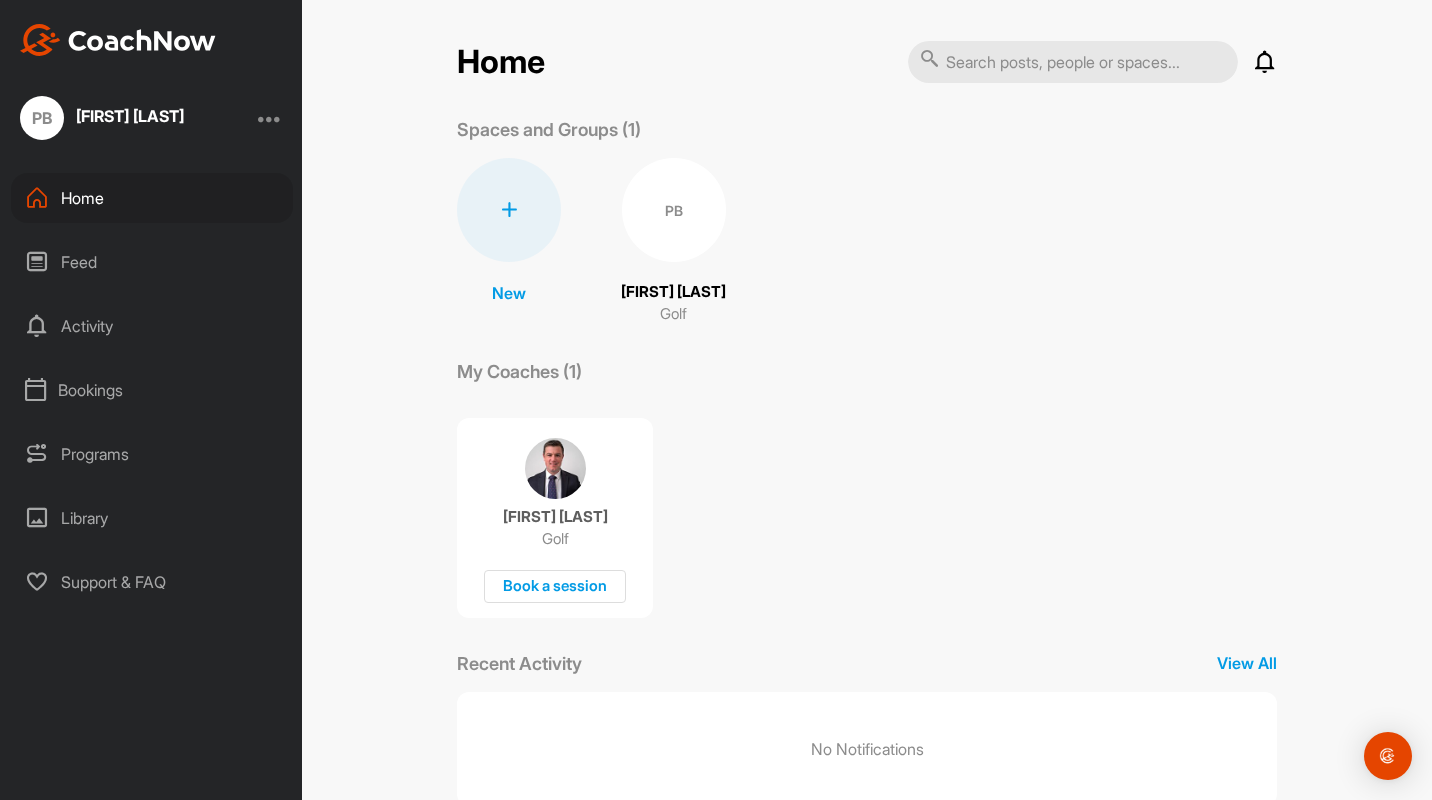click on "Activity" at bounding box center [152, 326] 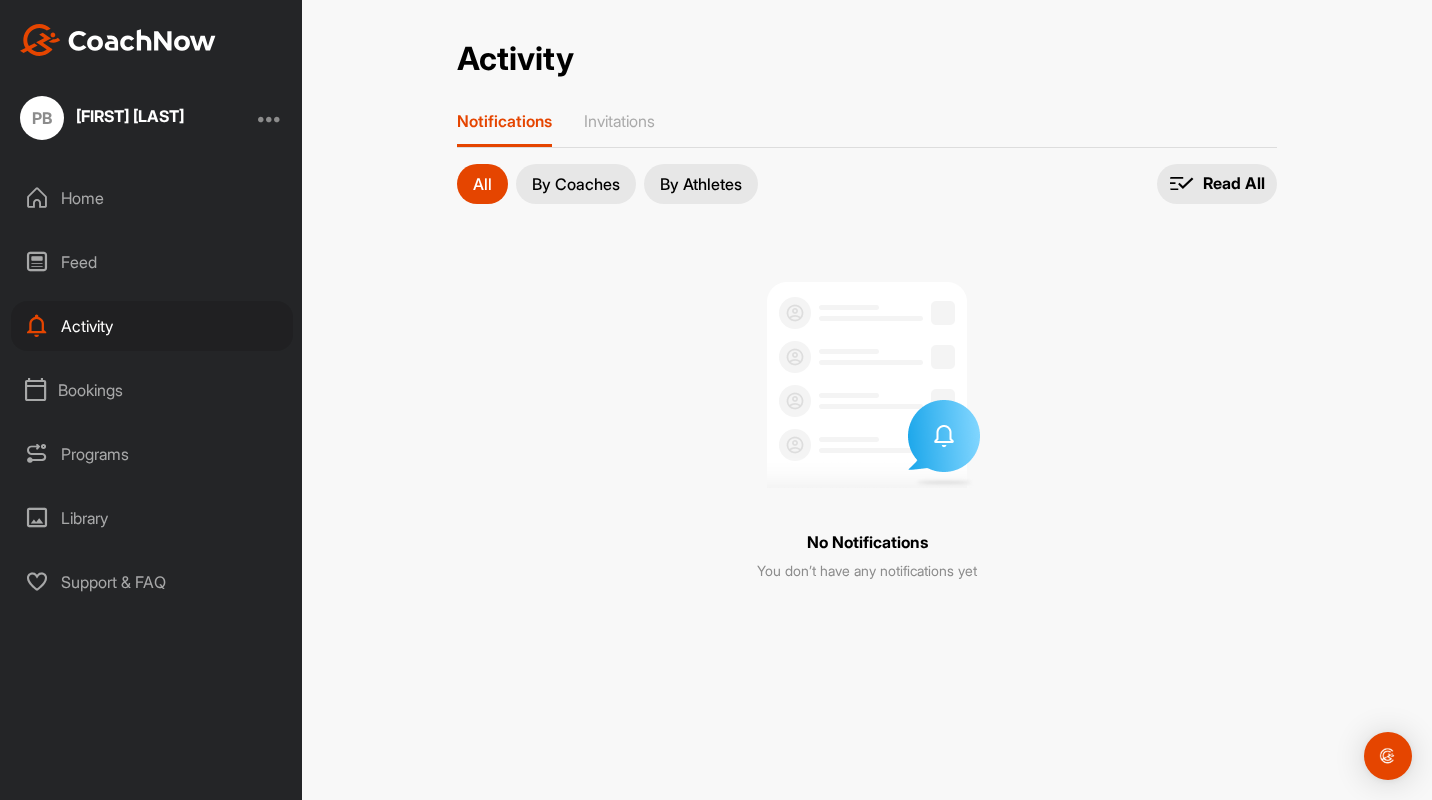 click on "By Coaches" at bounding box center (576, 184) 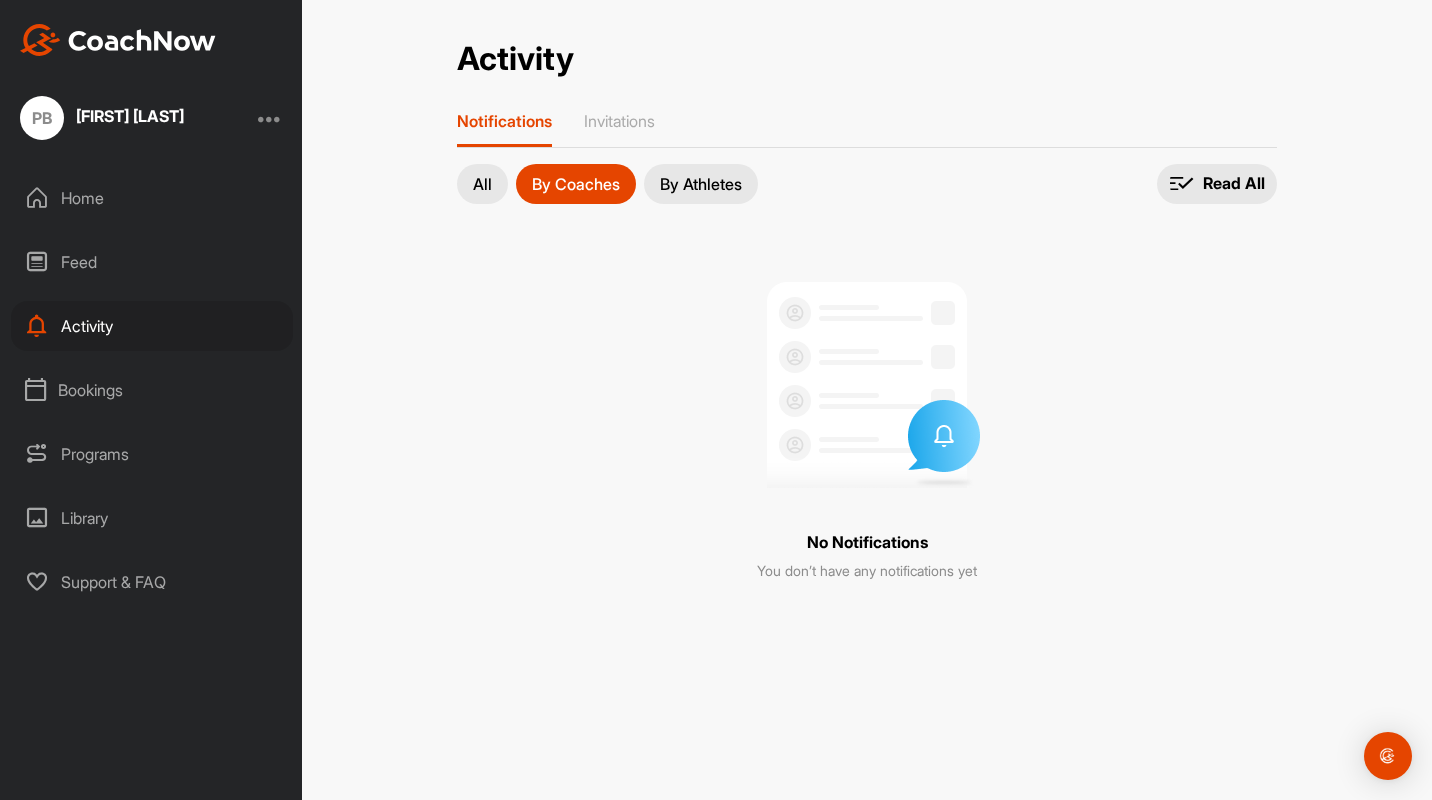 click on "Home" at bounding box center (152, 198) 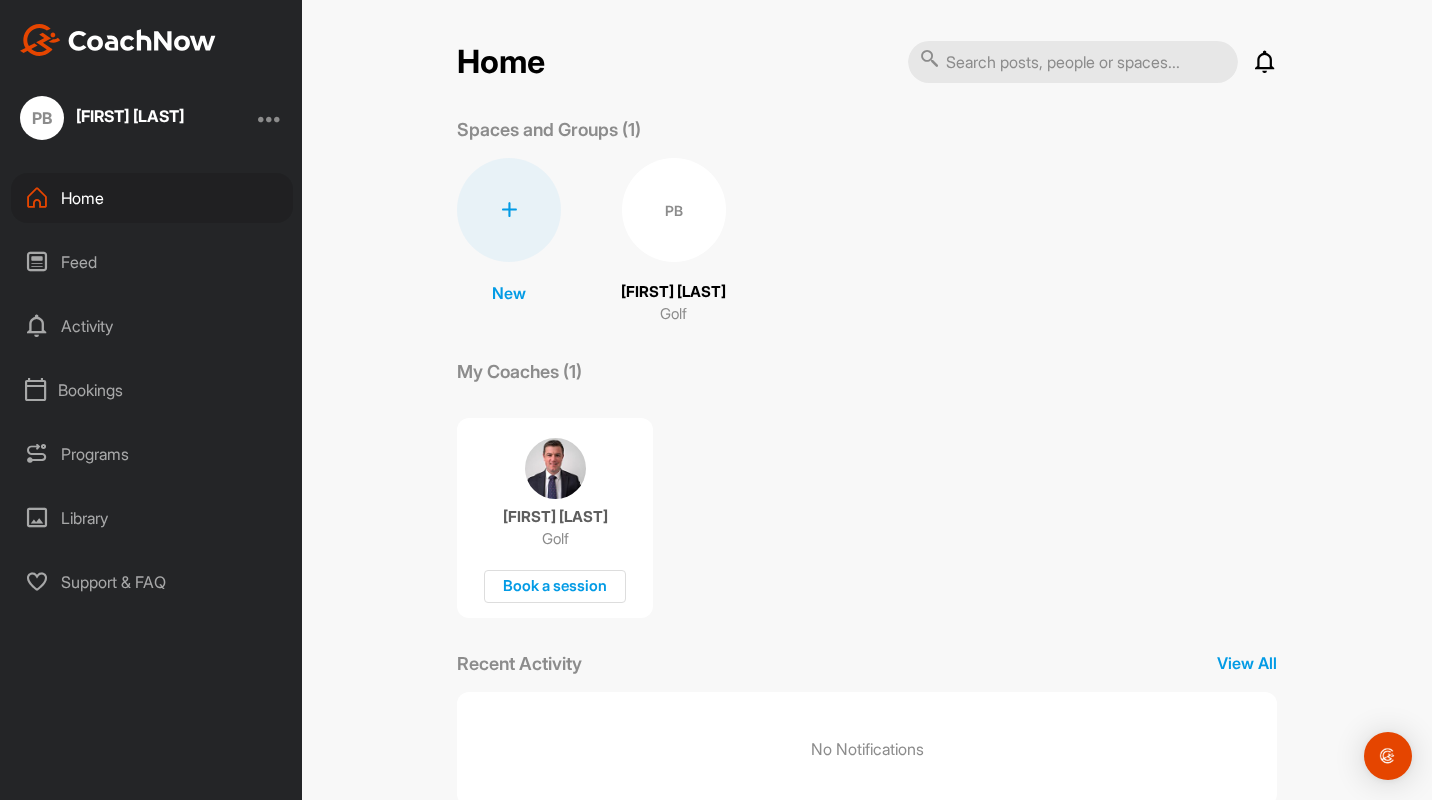 click on "PB" at bounding box center [674, 210] 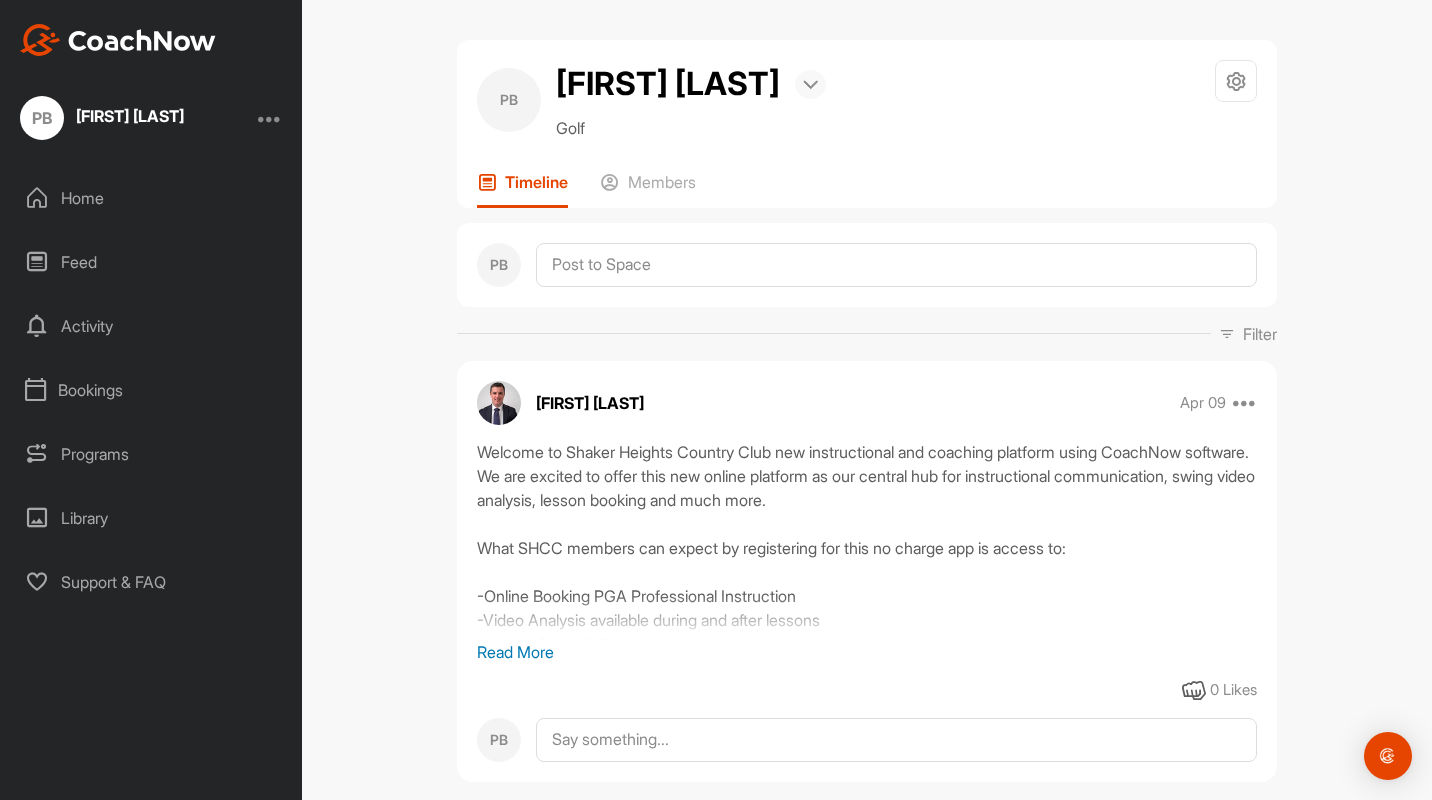 click at bounding box center (810, 84) 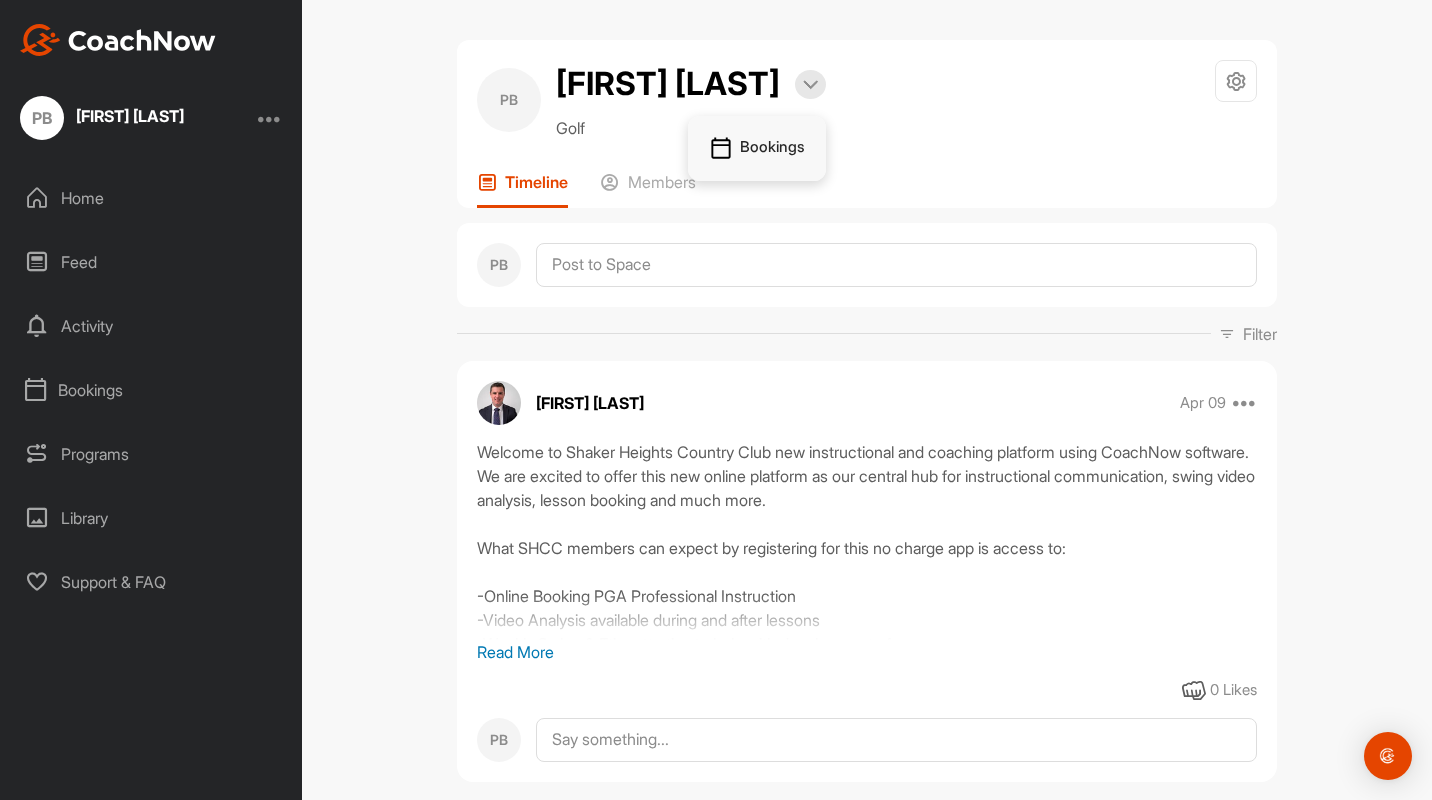 click on "Bookings" at bounding box center (757, 149) 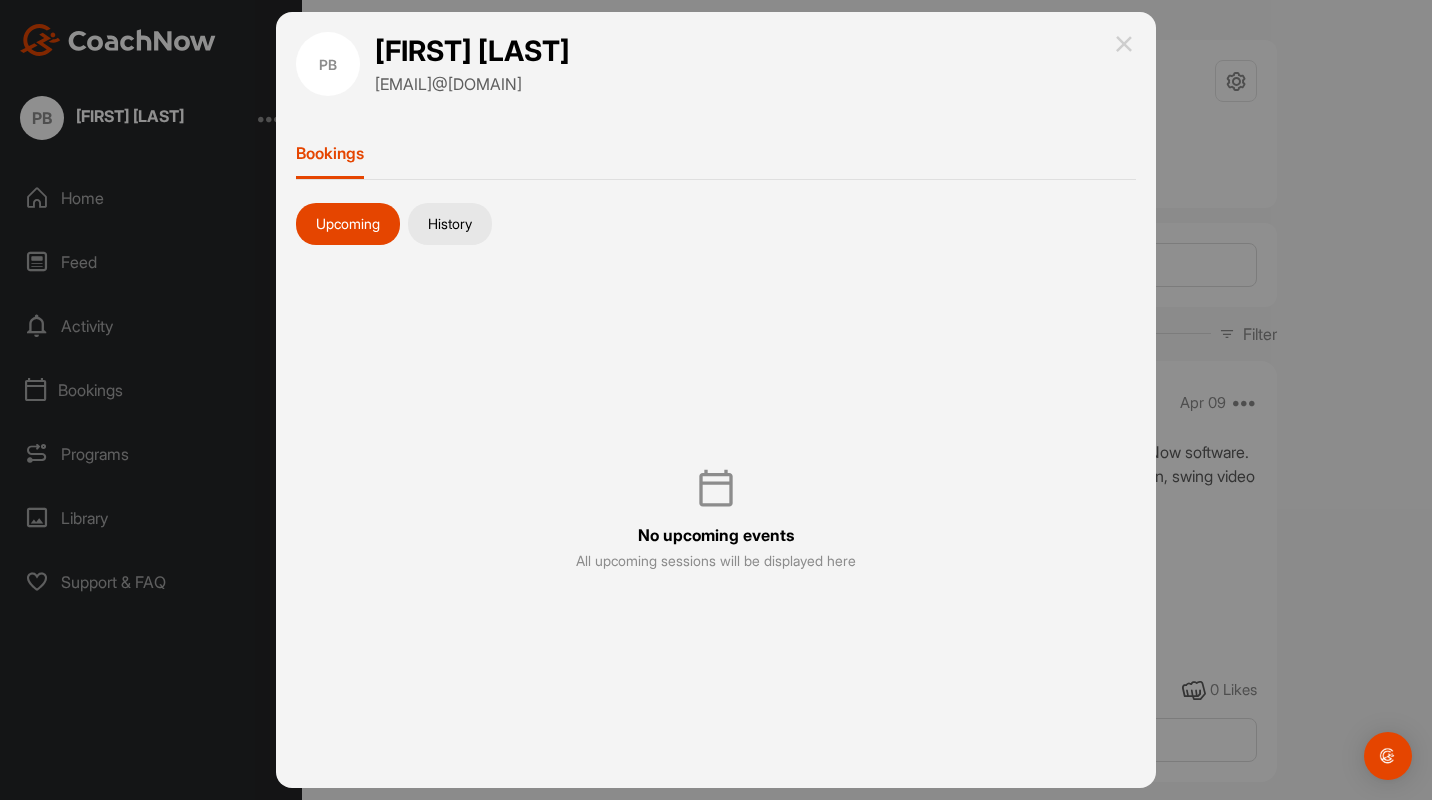 click at bounding box center (1124, 44) 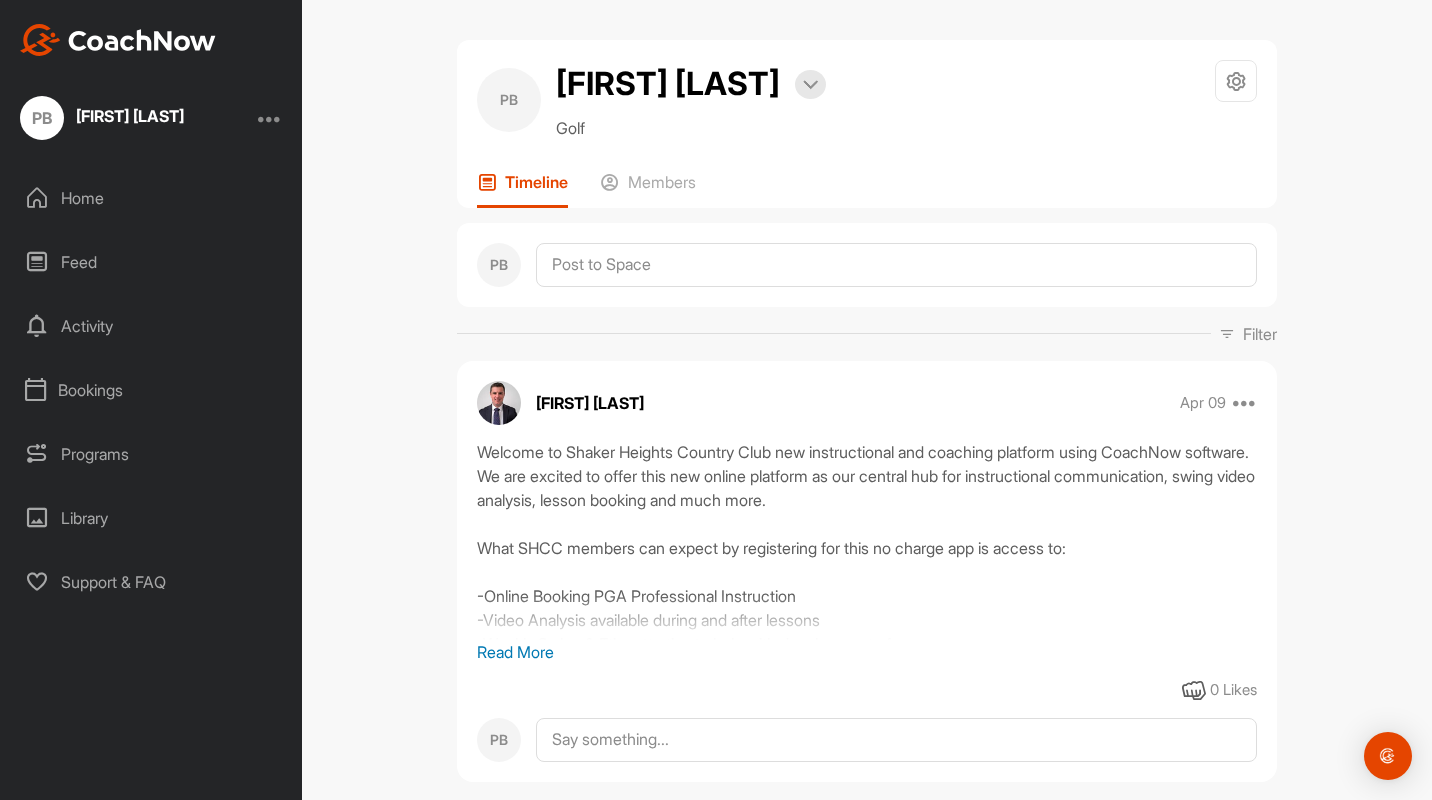 scroll, scrollTop: 42, scrollLeft: 0, axis: vertical 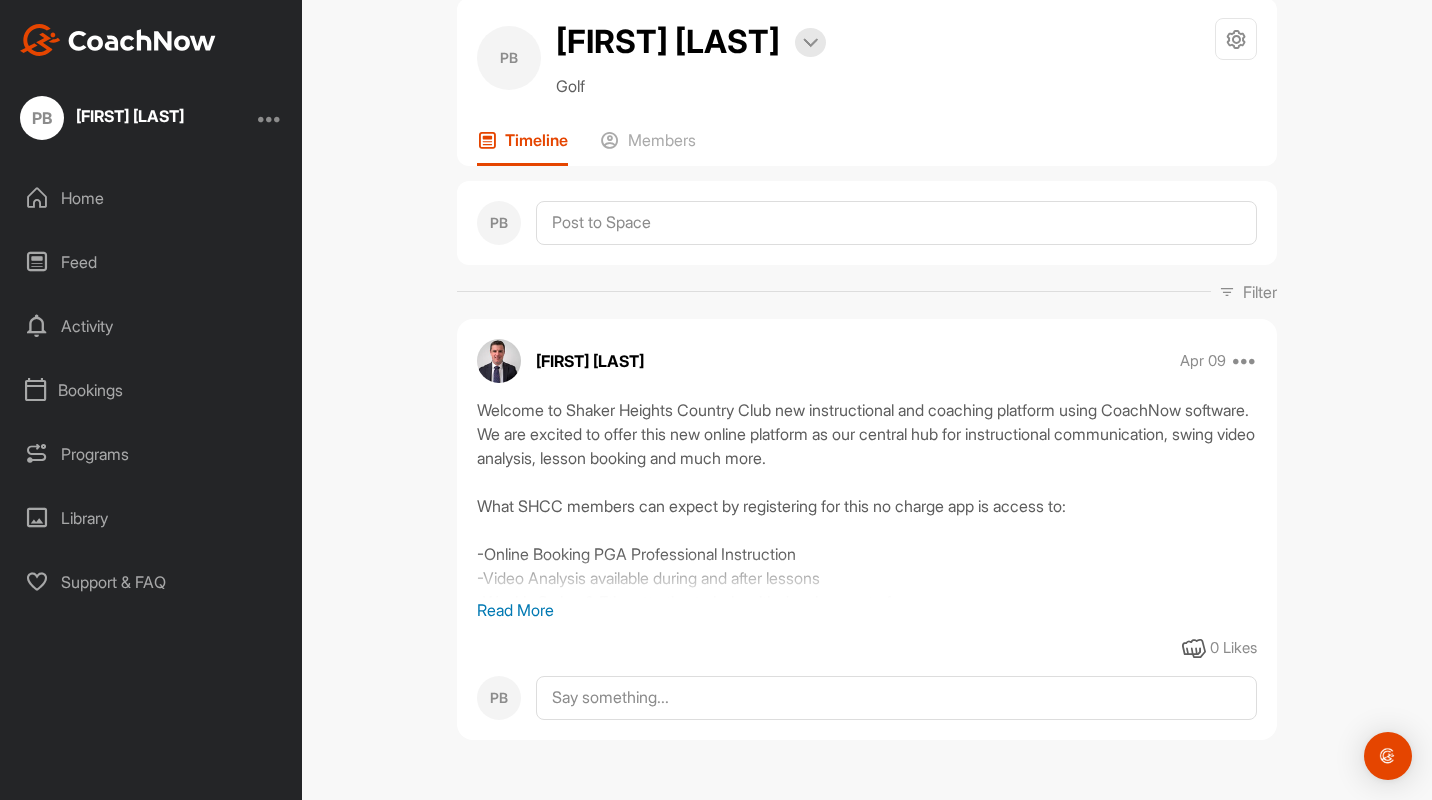 click at bounding box center [270, 118] 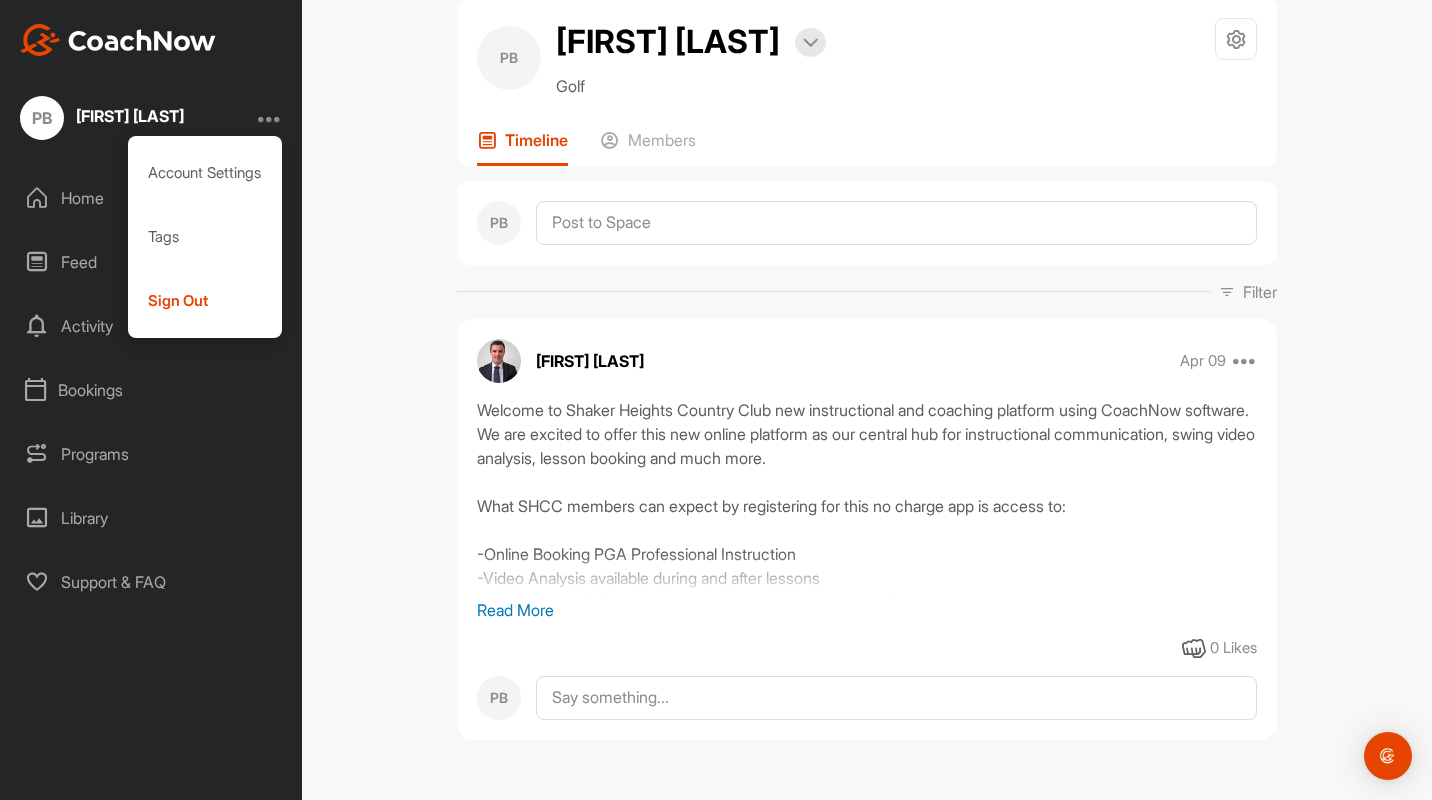 click on "Feed" at bounding box center [152, 262] 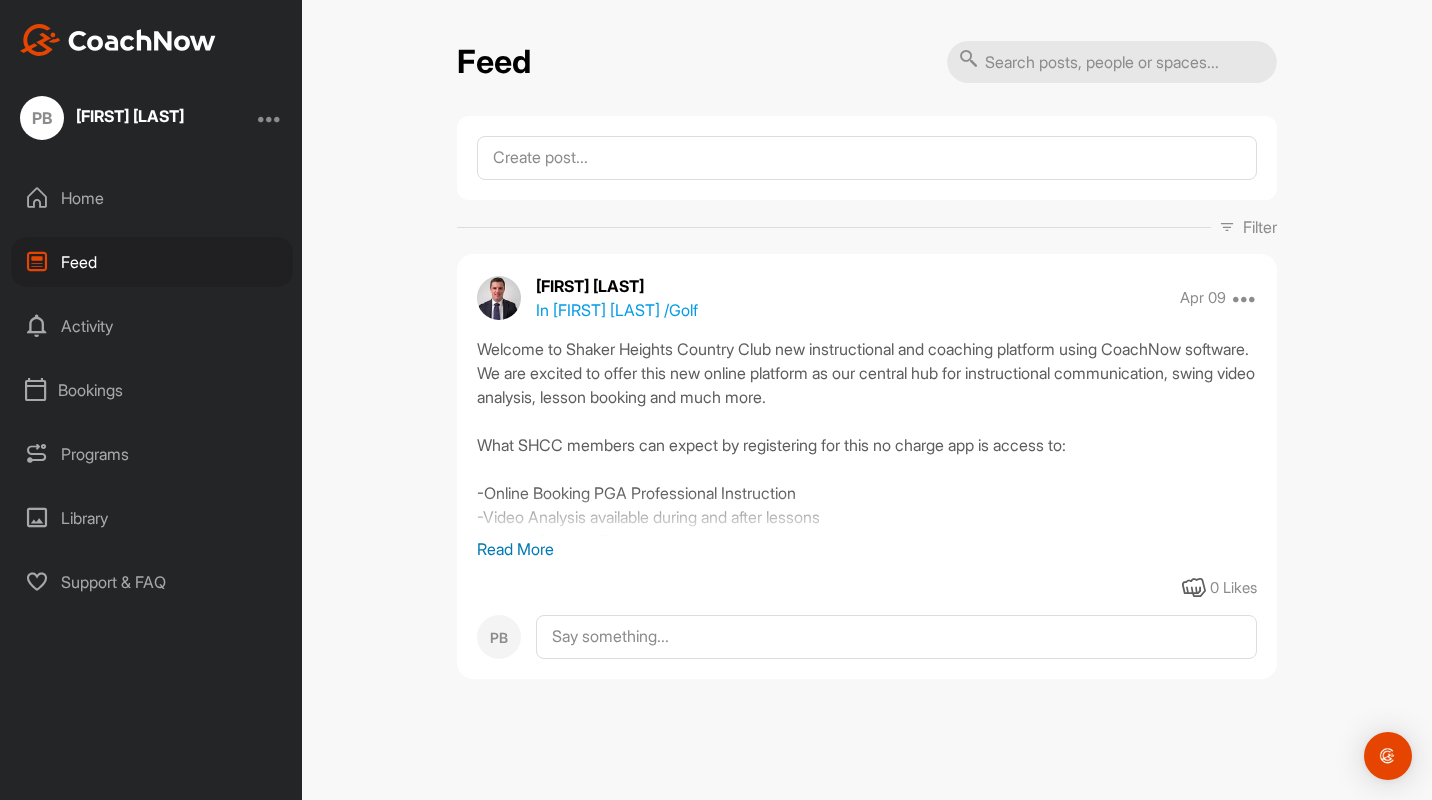 click on "Activity" at bounding box center [152, 326] 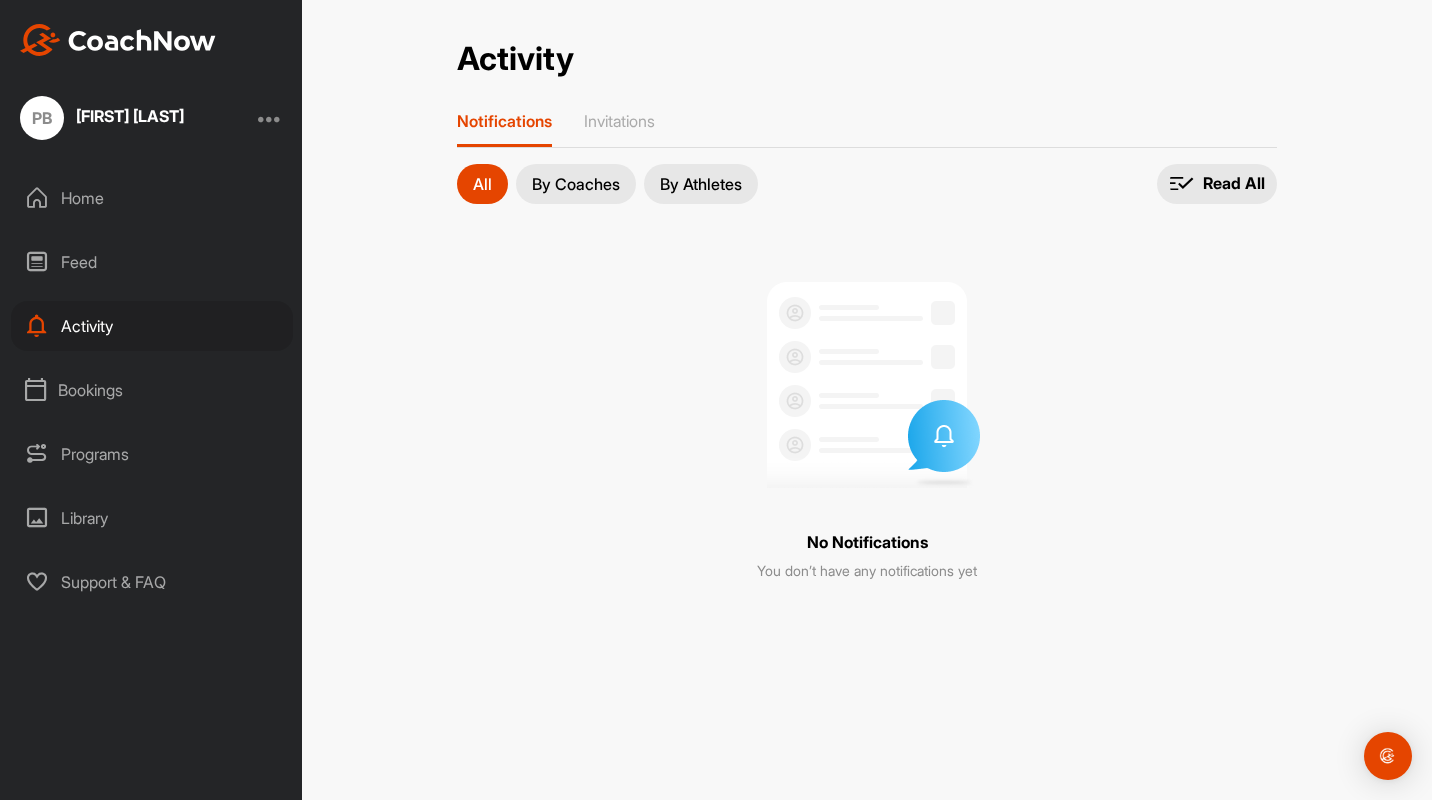 click on "Bookings" at bounding box center (152, 390) 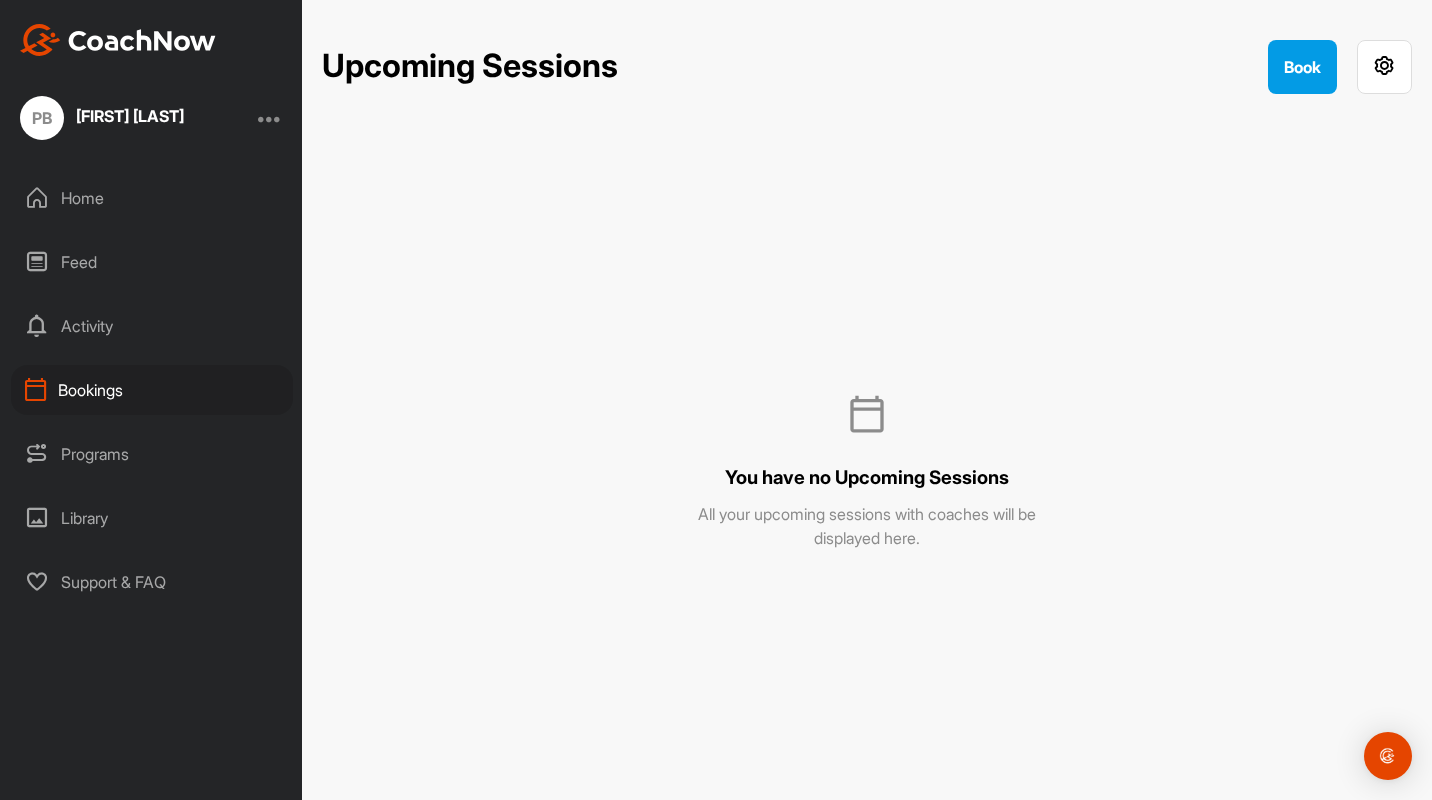click on "Programs" at bounding box center [152, 454] 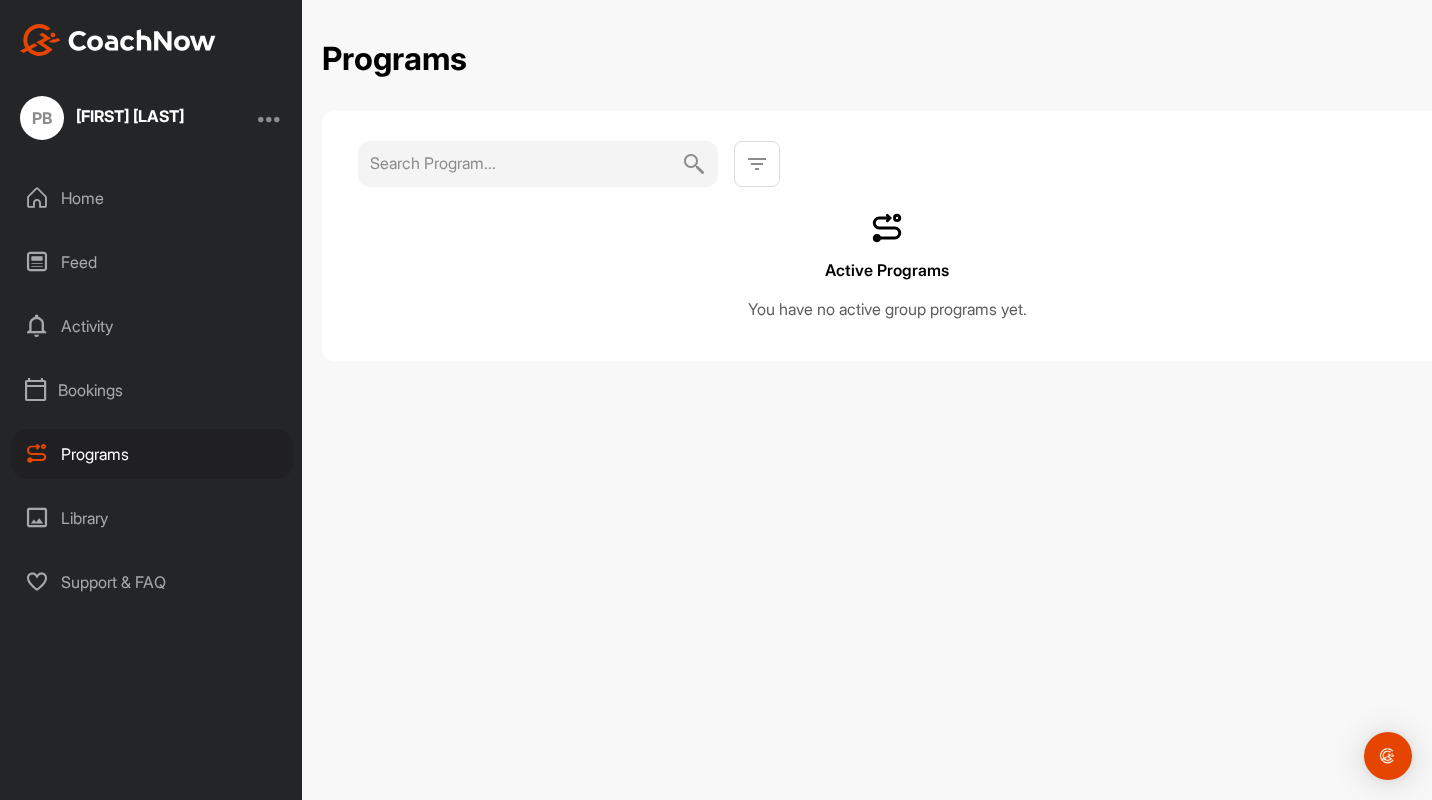 click on "Library" at bounding box center [152, 518] 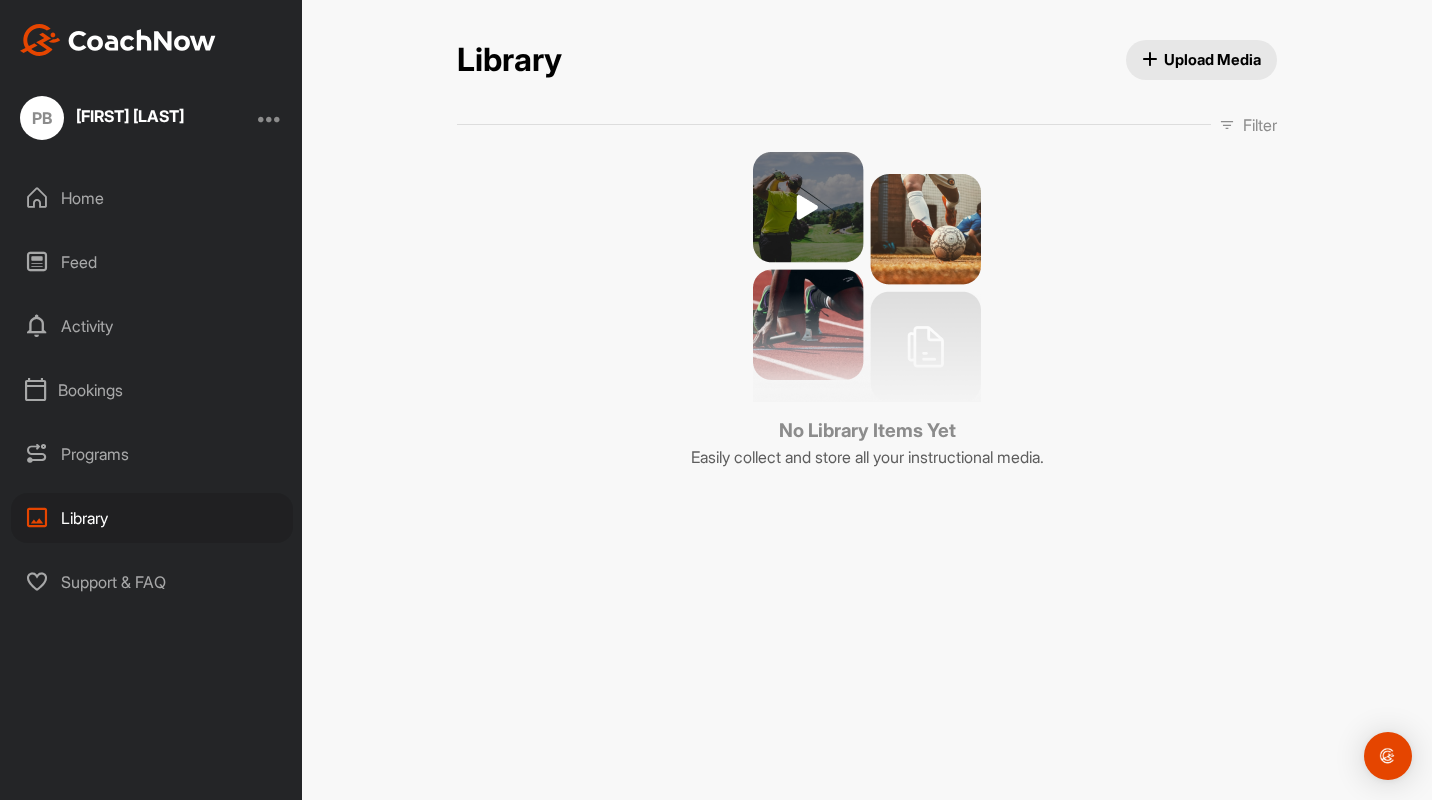 click on "Support & FAQ" at bounding box center [152, 582] 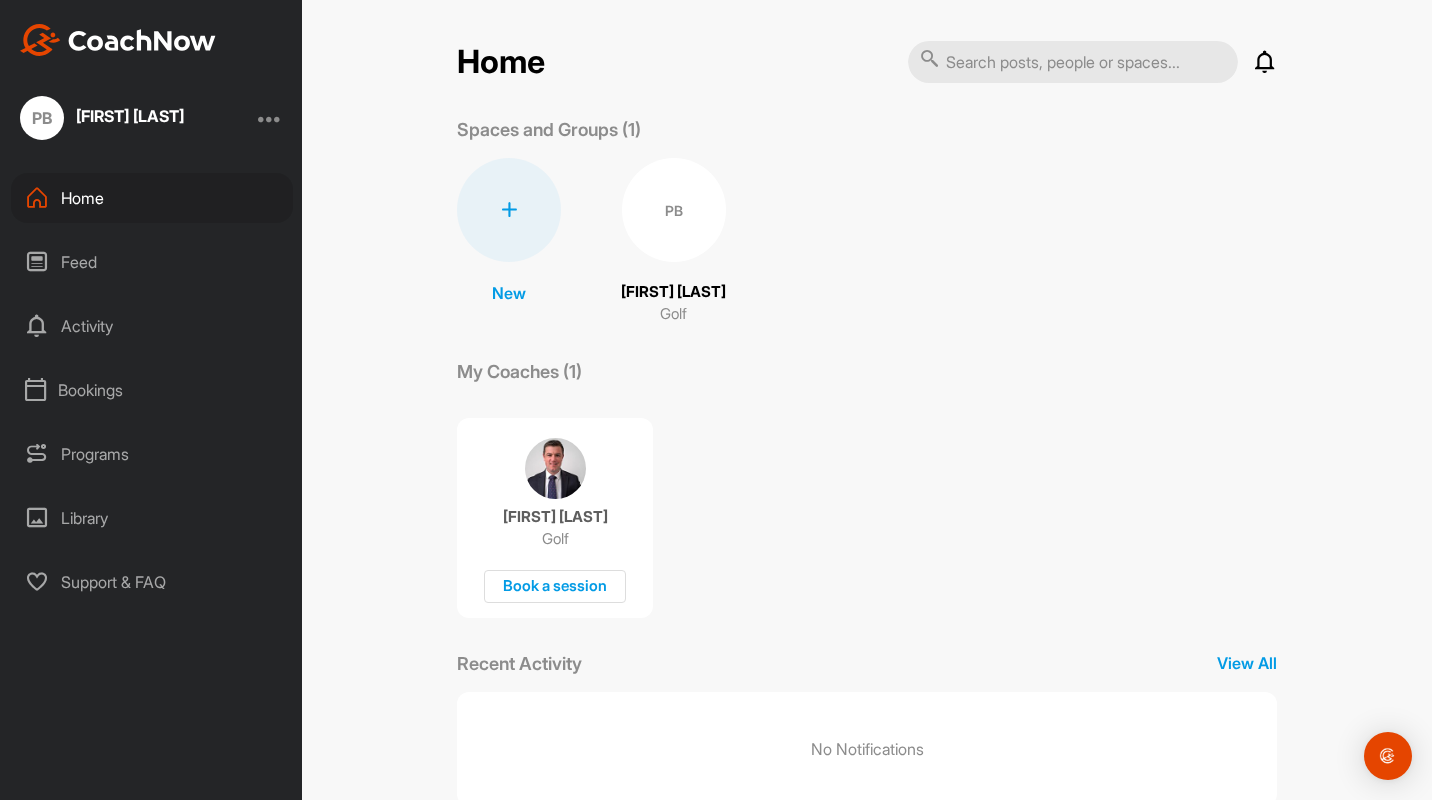 drag, startPoint x: 134, startPoint y: 129, endPoint x: 1309, endPoint y: 473, distance: 1224.3207 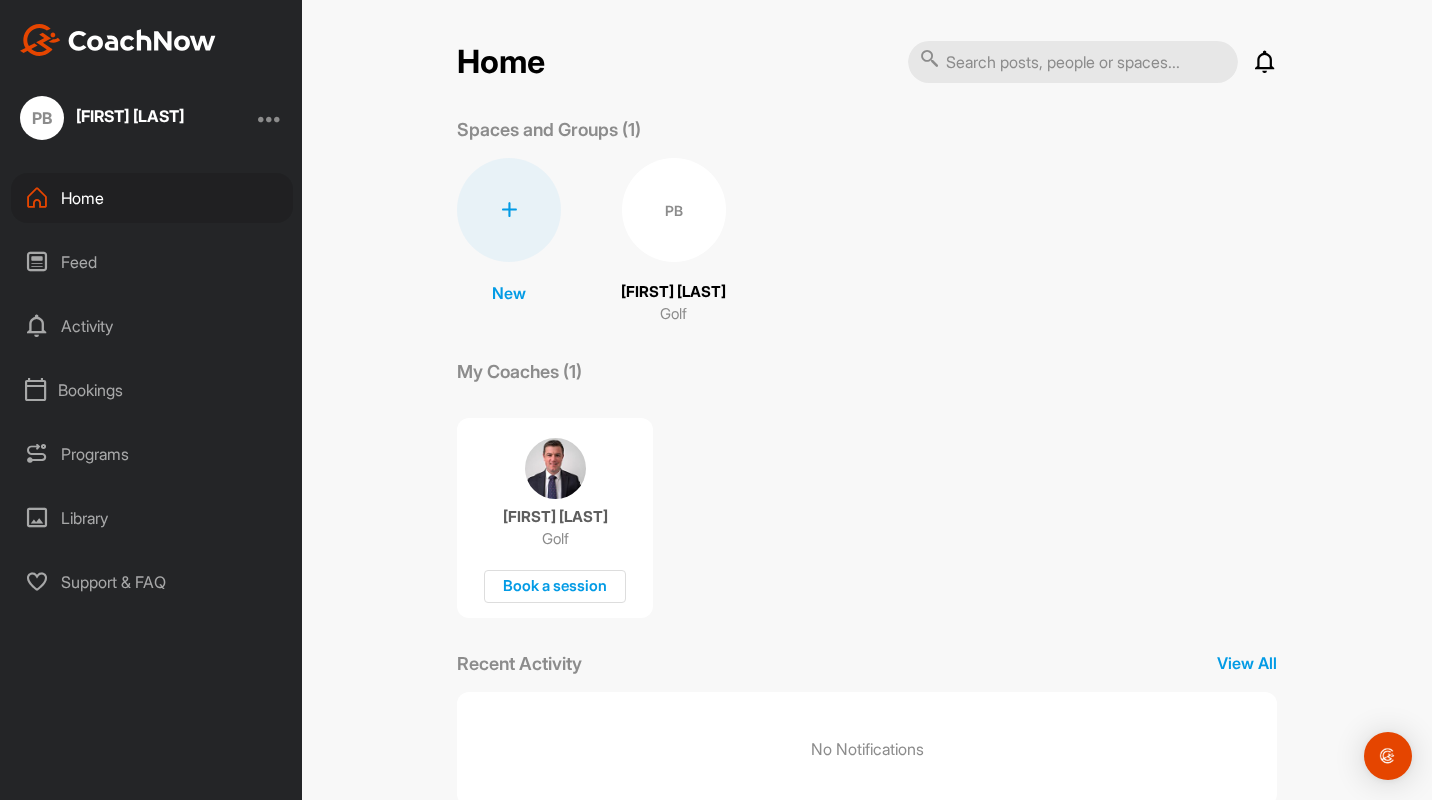 click at bounding box center (1073, 62) 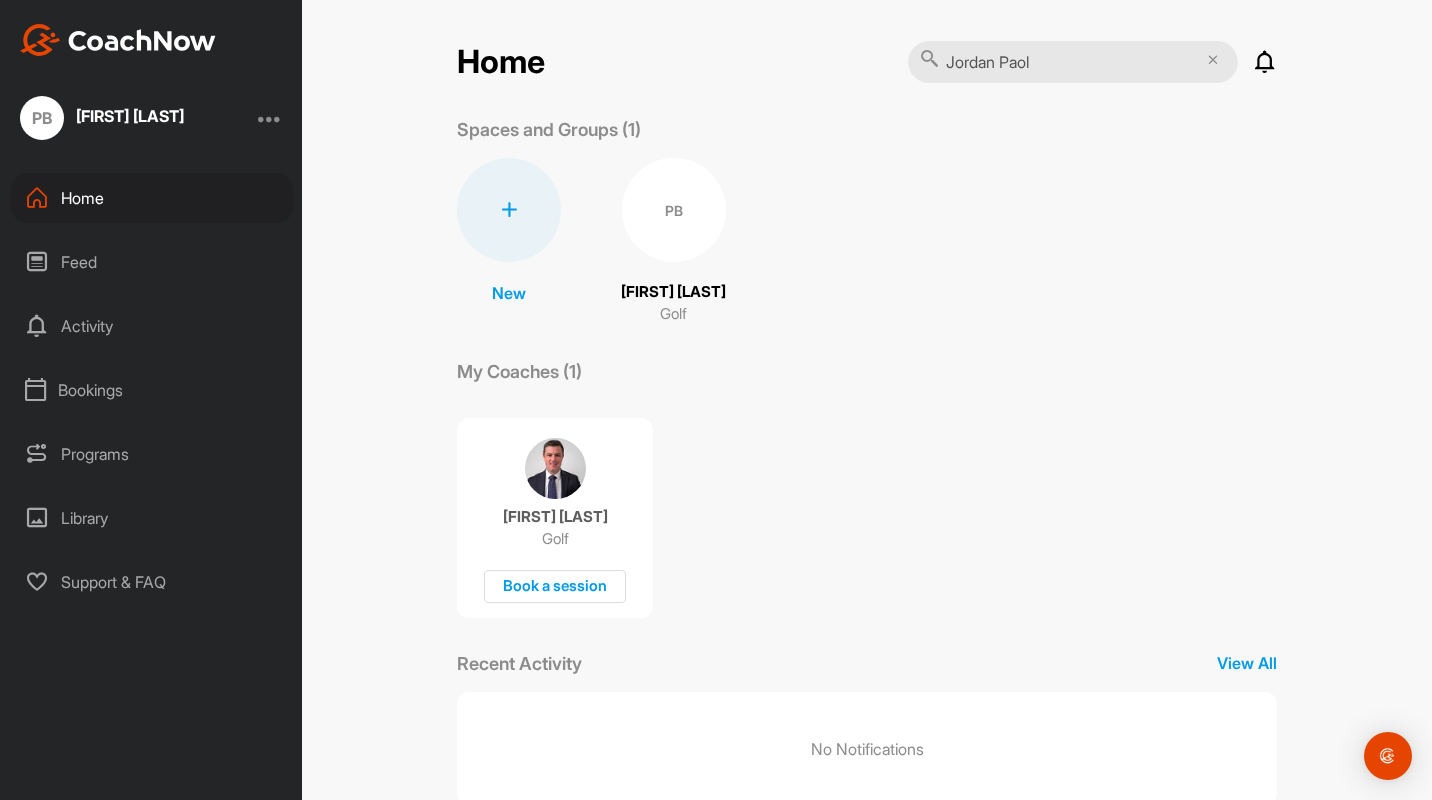 type on "Jordan Paoli" 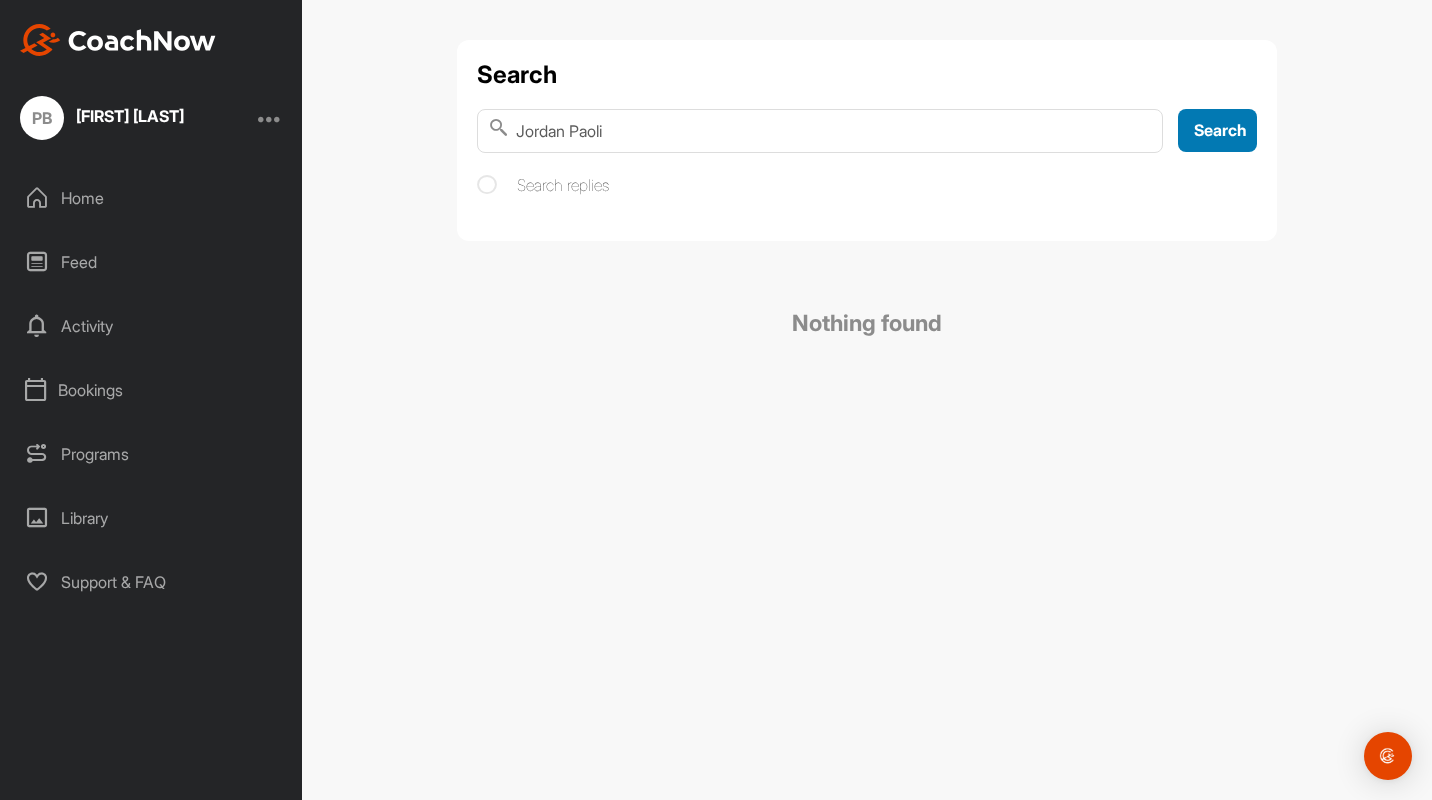 click on "Search" at bounding box center (1217, 130) 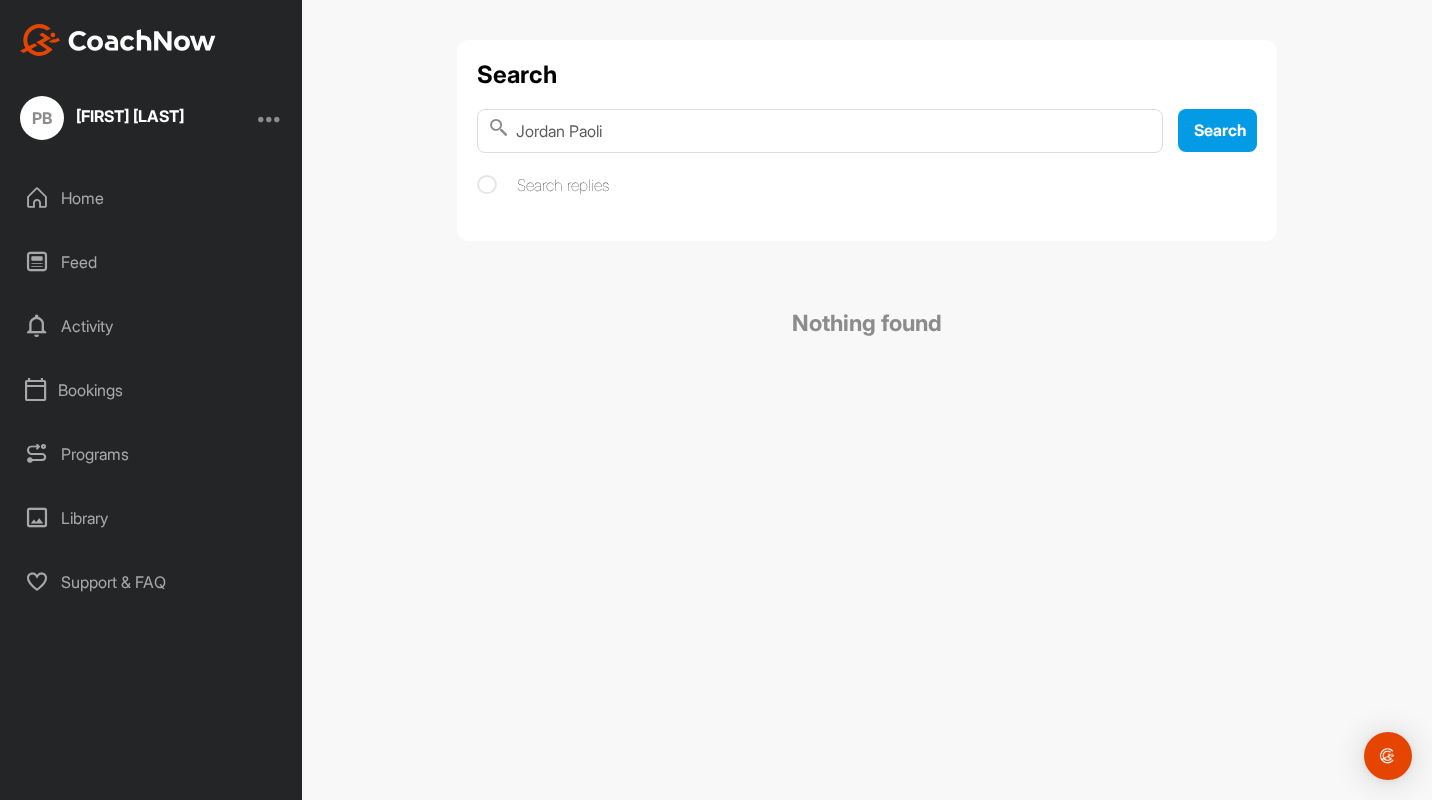 click on "Jordan Paoli" at bounding box center (820, 131) 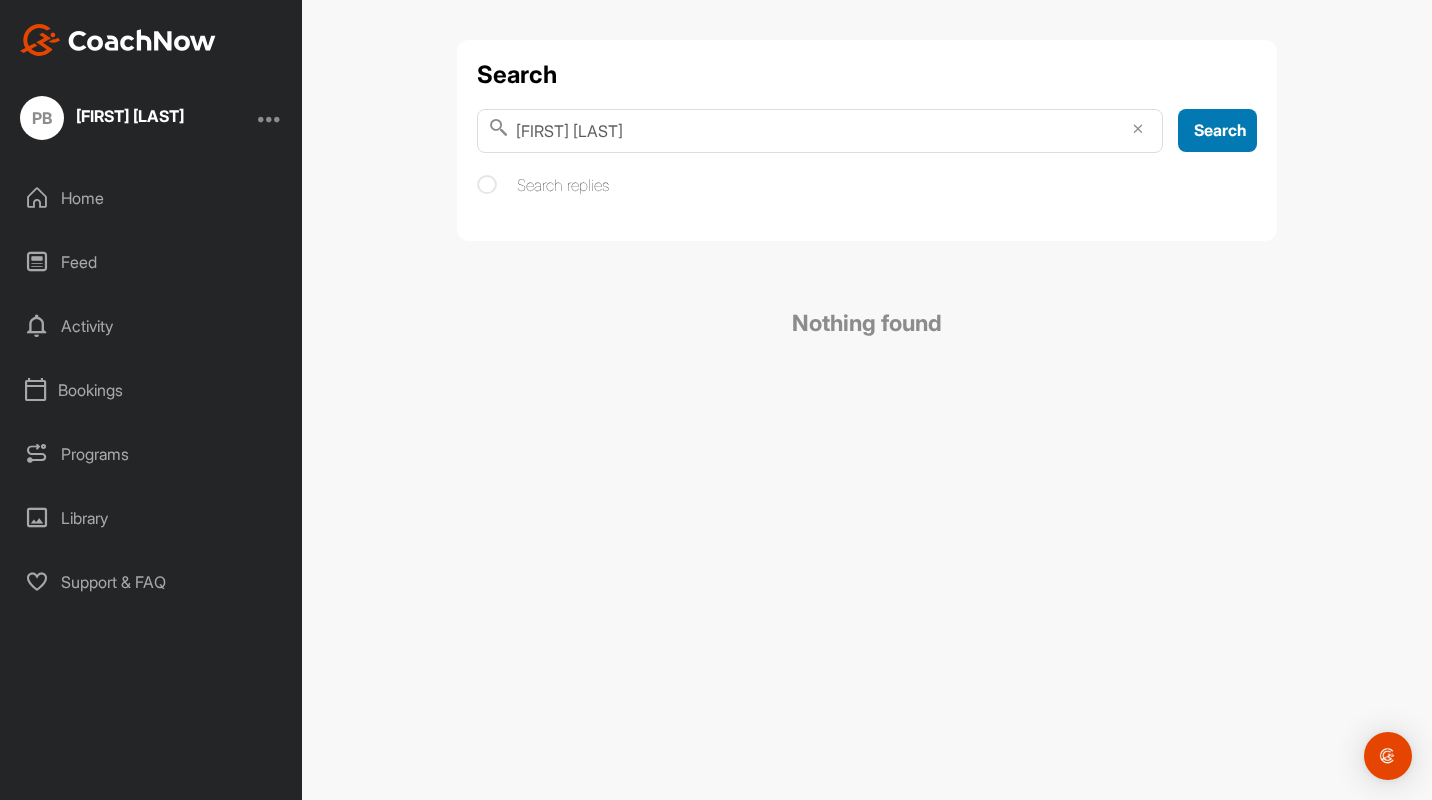 type on "Jordan Paolini" 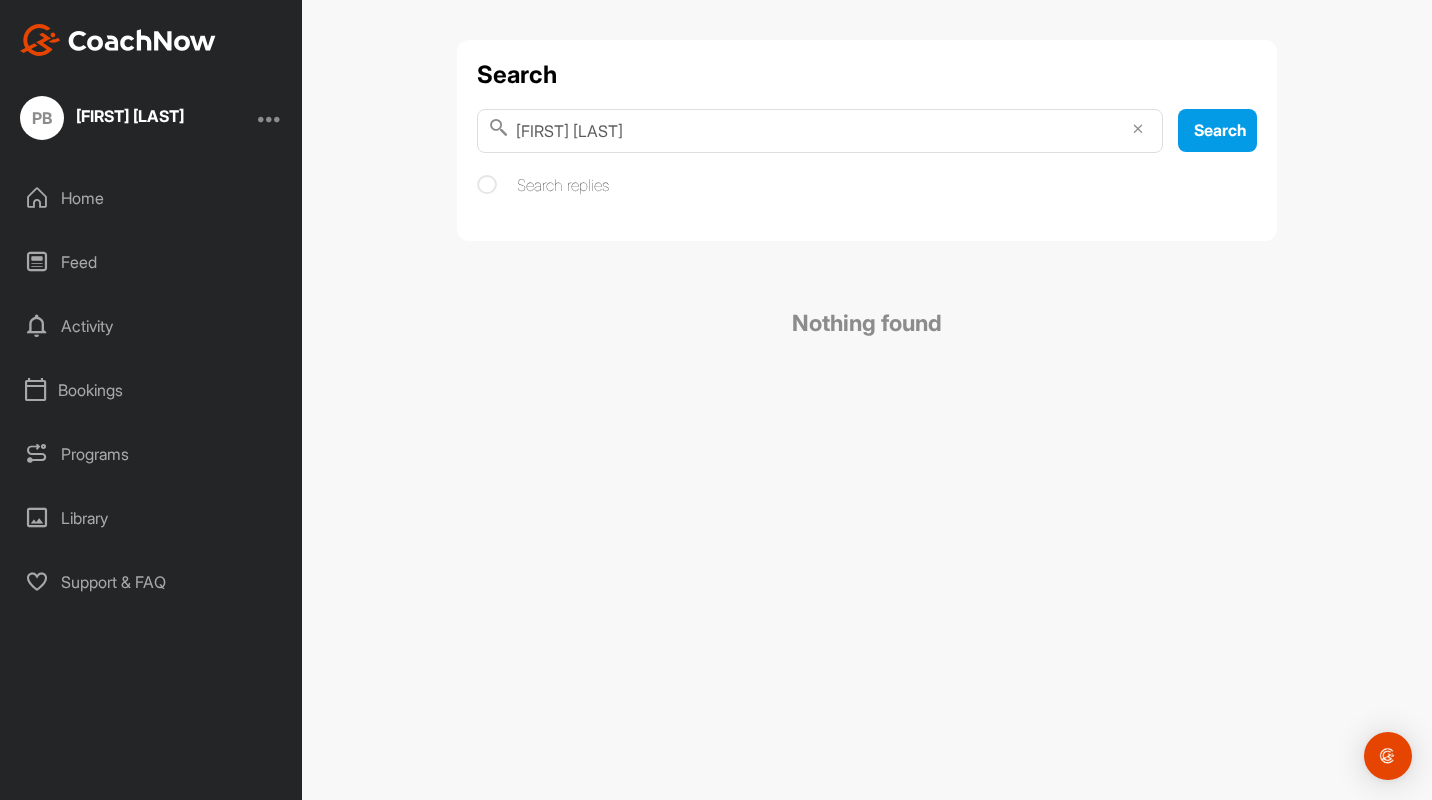 drag, startPoint x: 674, startPoint y: 131, endPoint x: 471, endPoint y: 122, distance: 203.1994 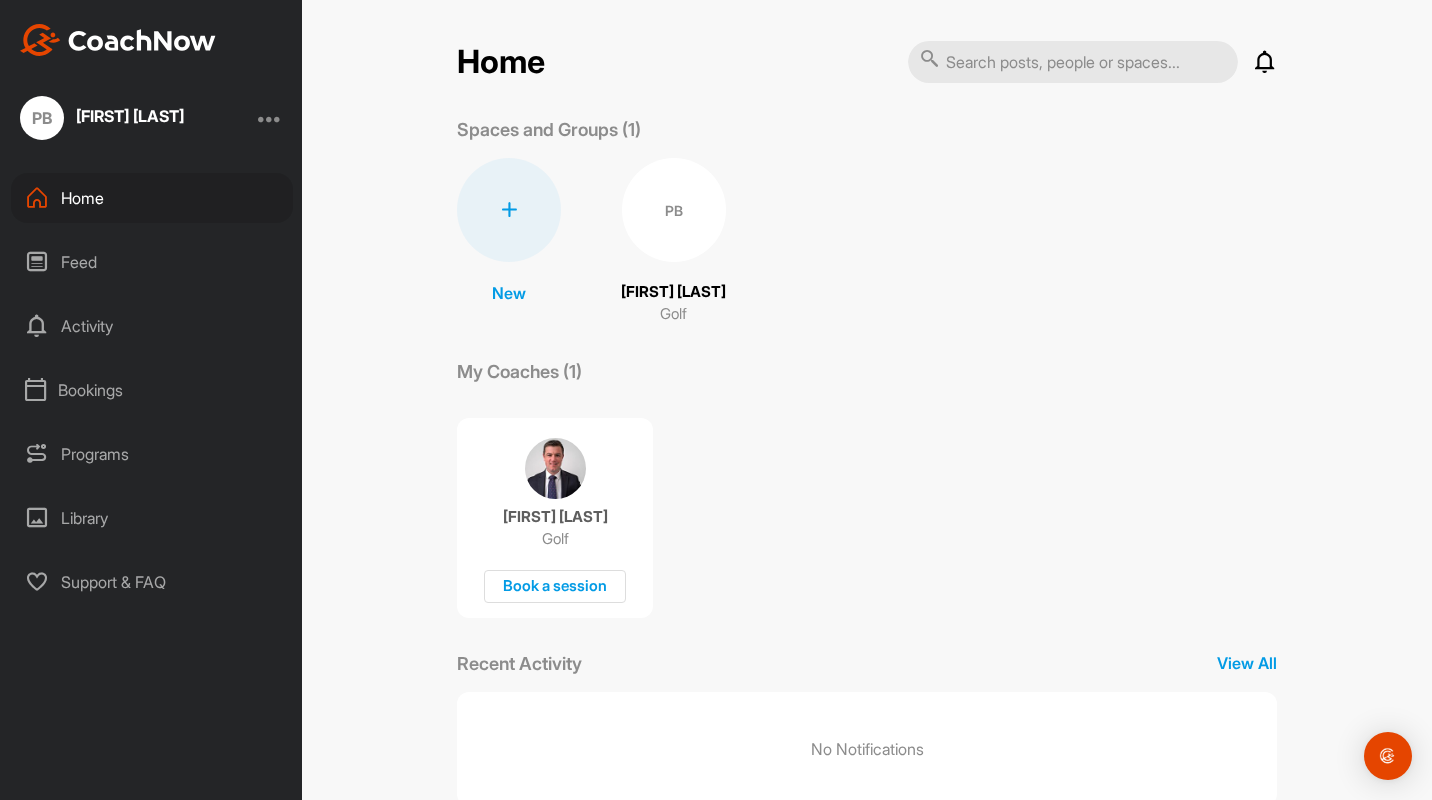 click at bounding box center (1073, 62) 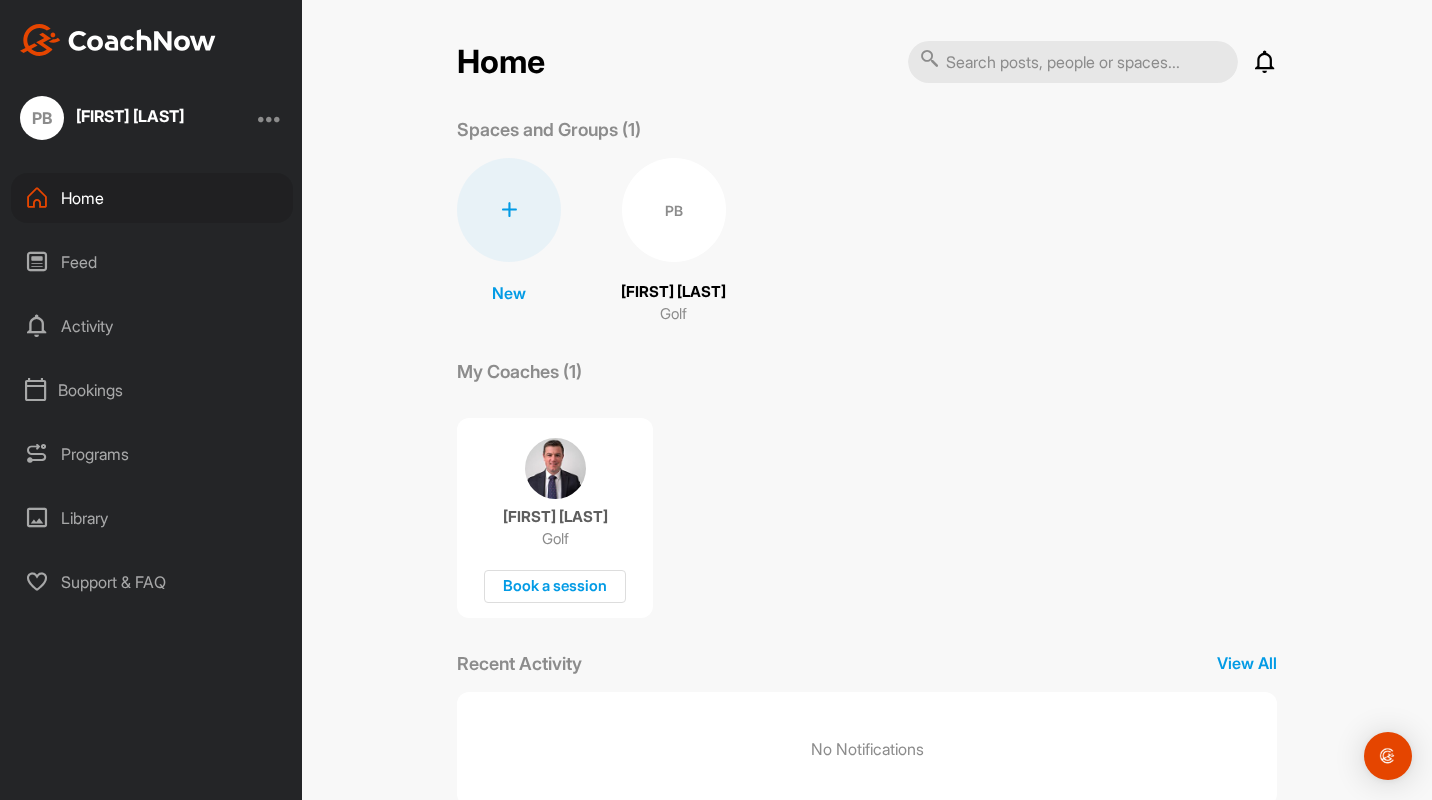 paste on "Jordan Paolini" 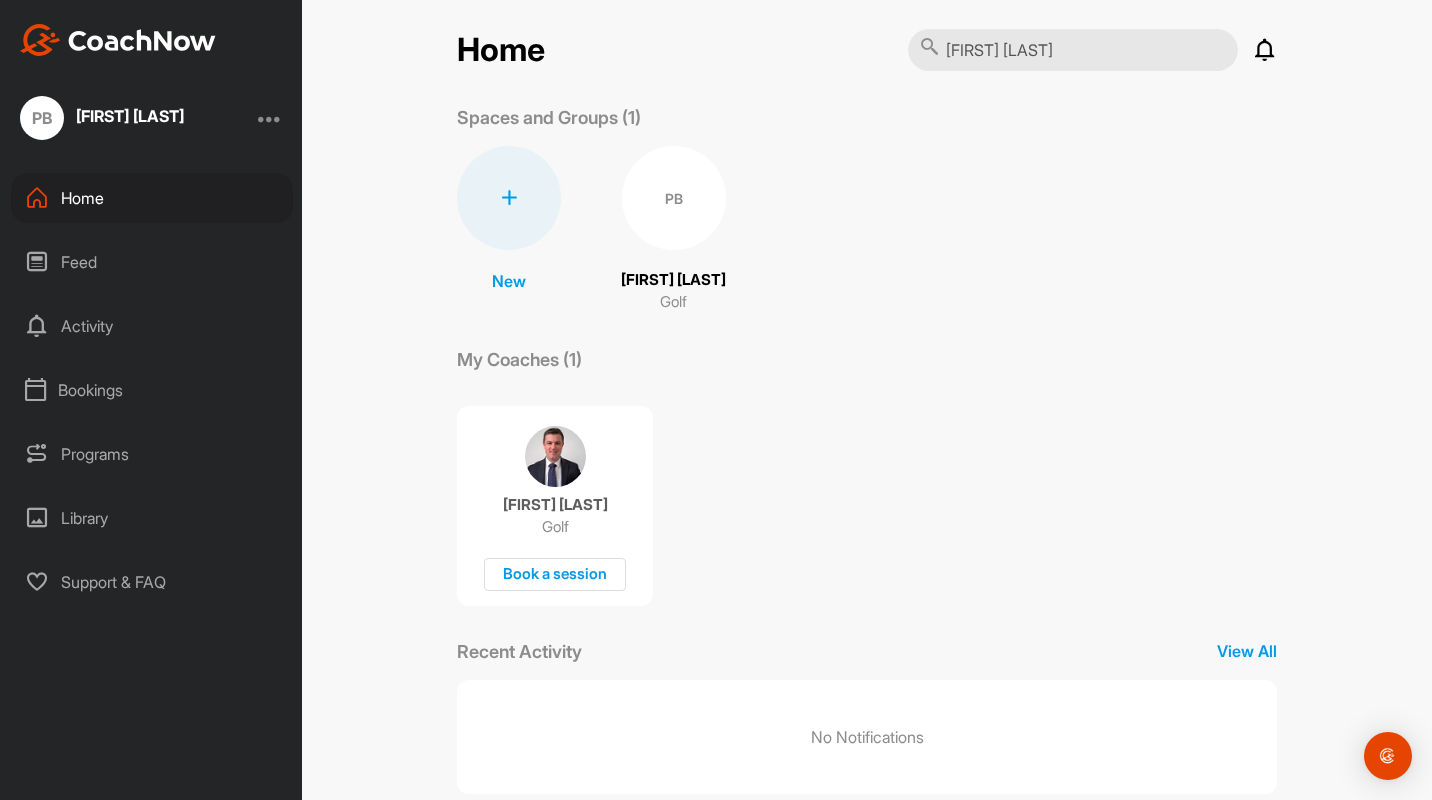 scroll, scrollTop: 18, scrollLeft: 0, axis: vertical 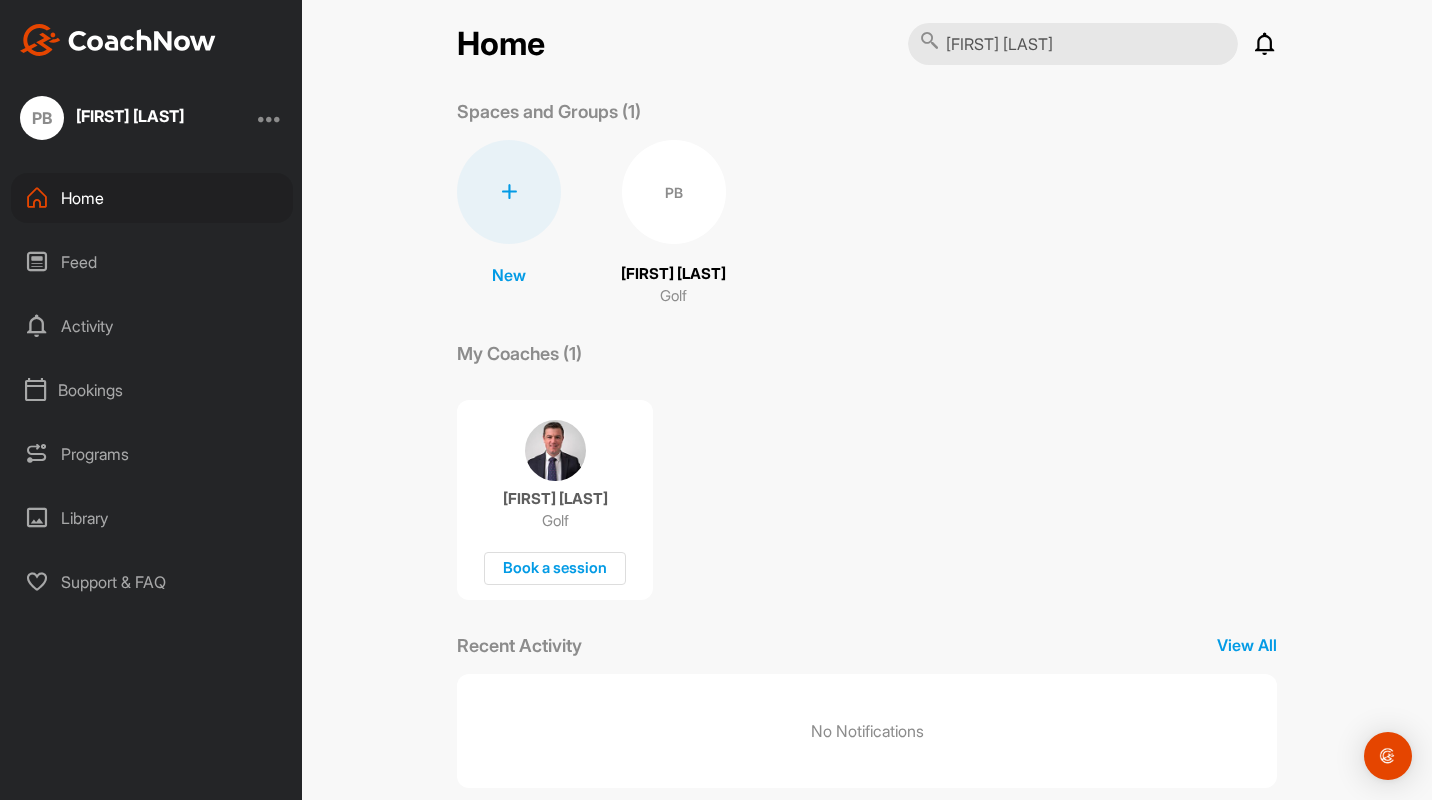 type on "Jordan Paolini" 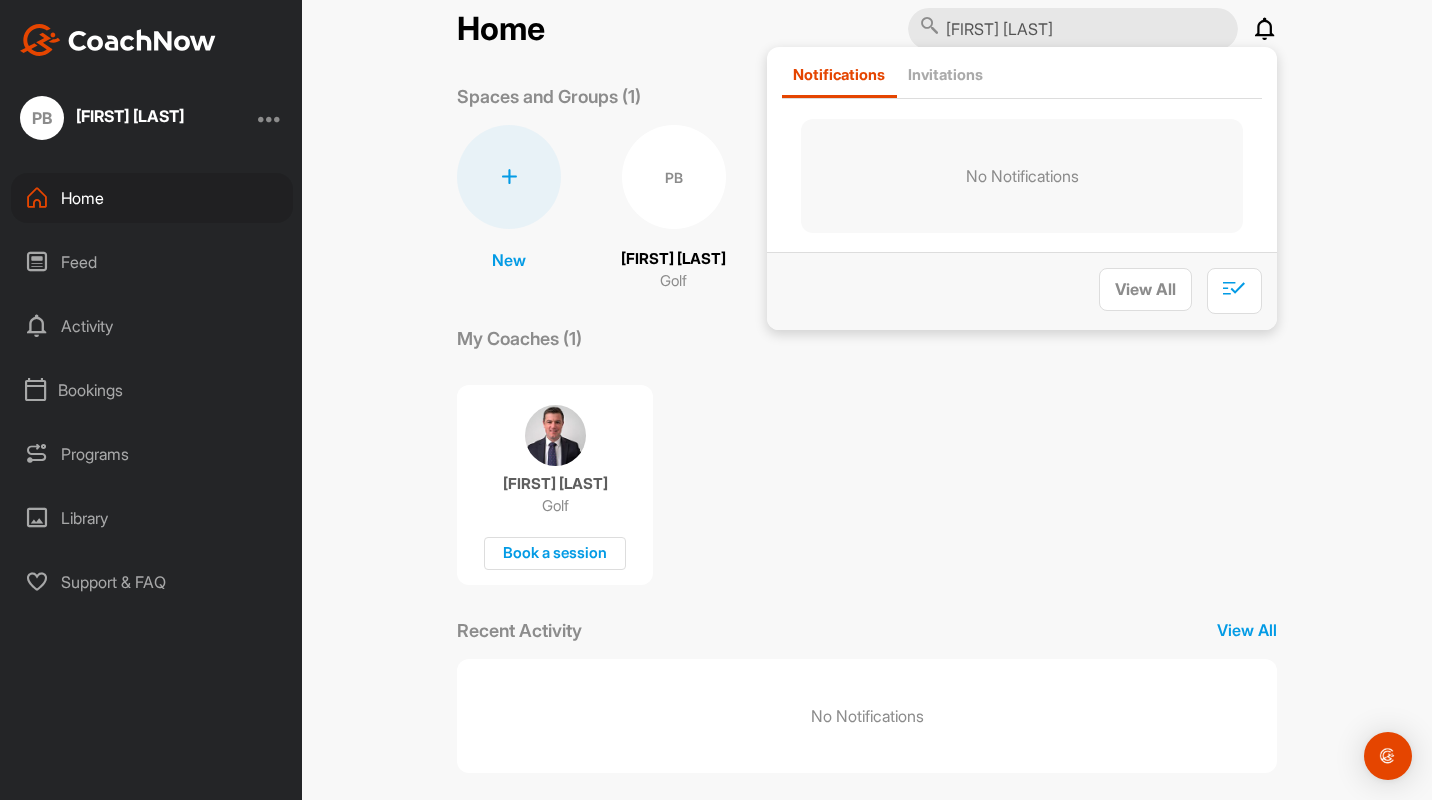 click on "Jordan Paolini" at bounding box center [1073, 29] 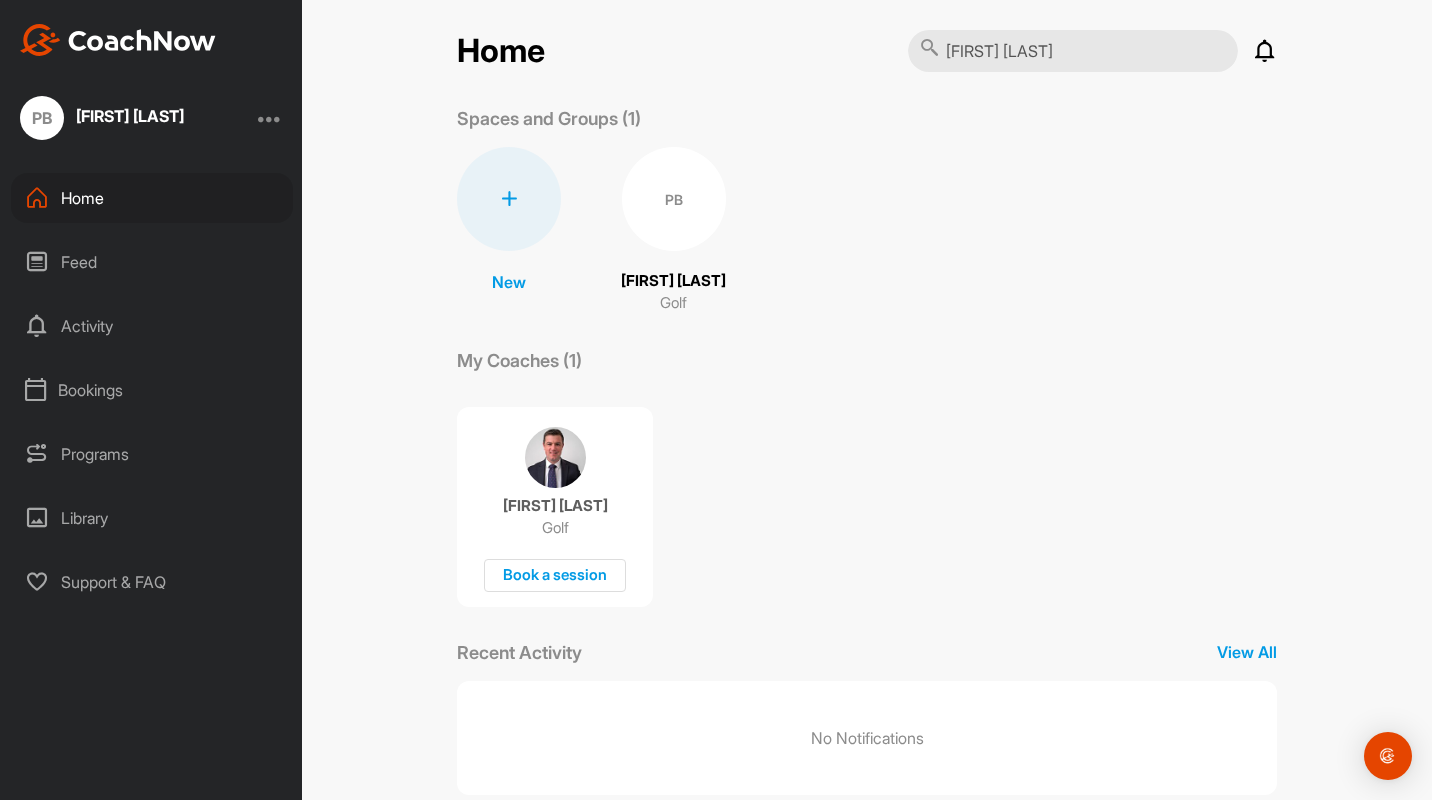 scroll, scrollTop: 0, scrollLeft: 0, axis: both 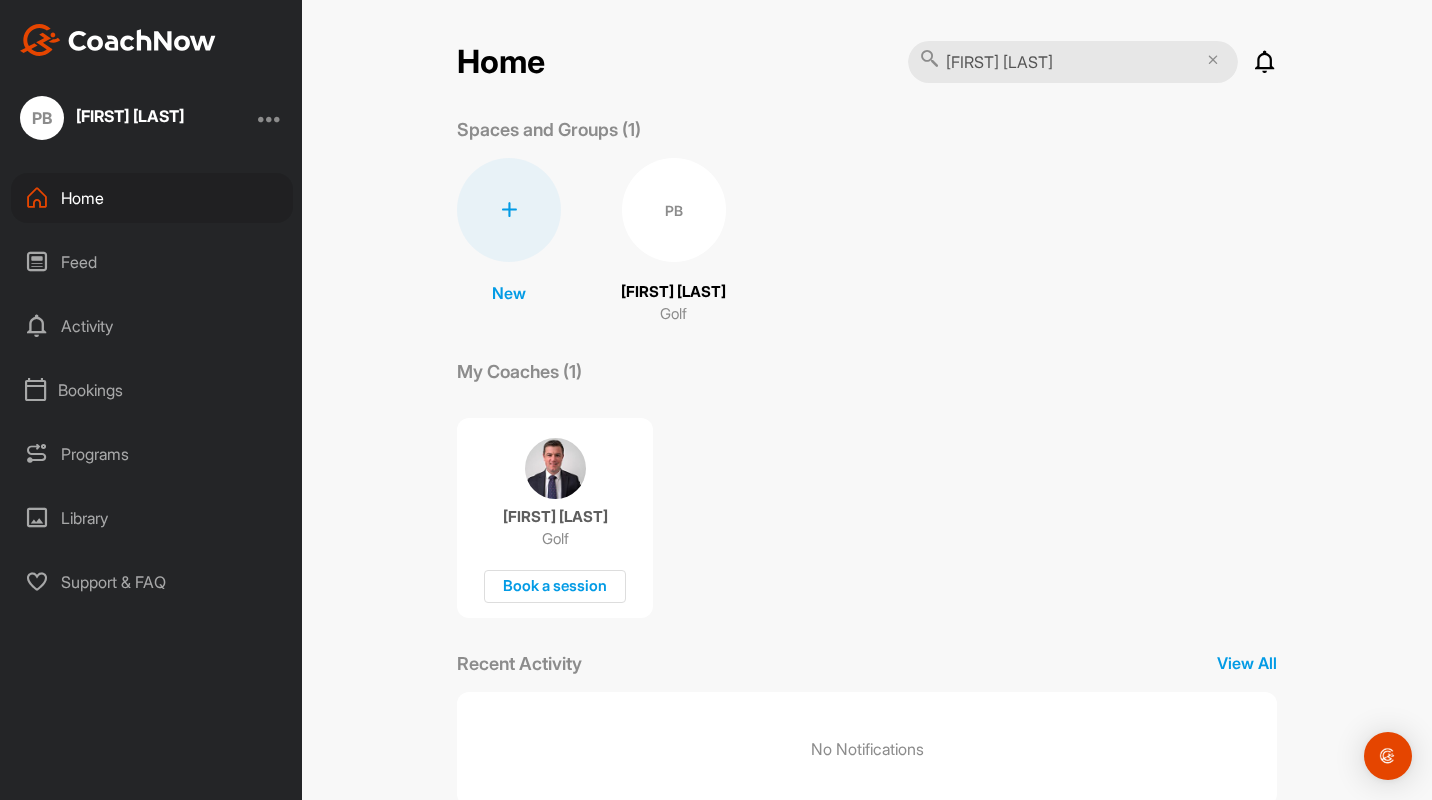 click at bounding box center [509, 210] 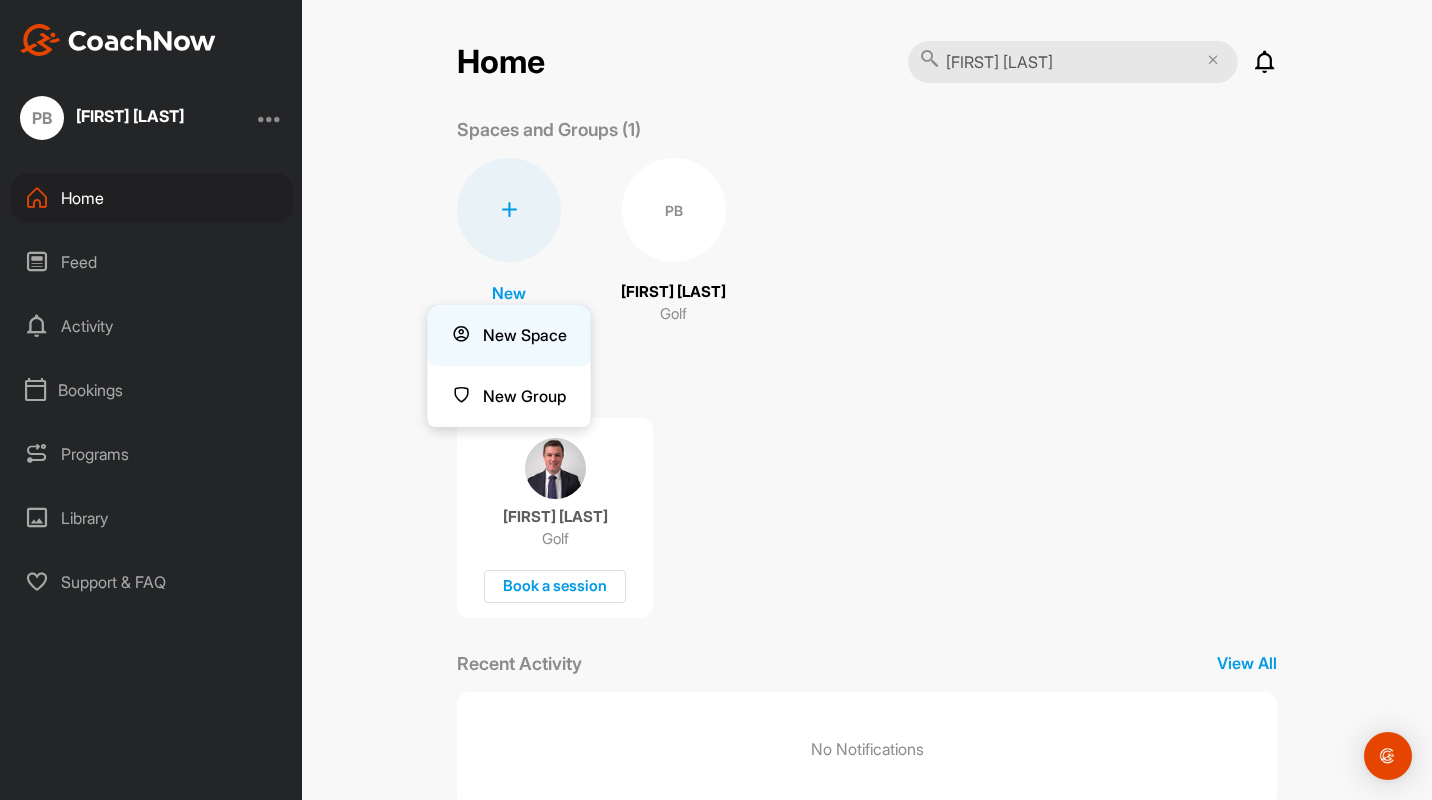 click on "New Space" at bounding box center [509, 335] 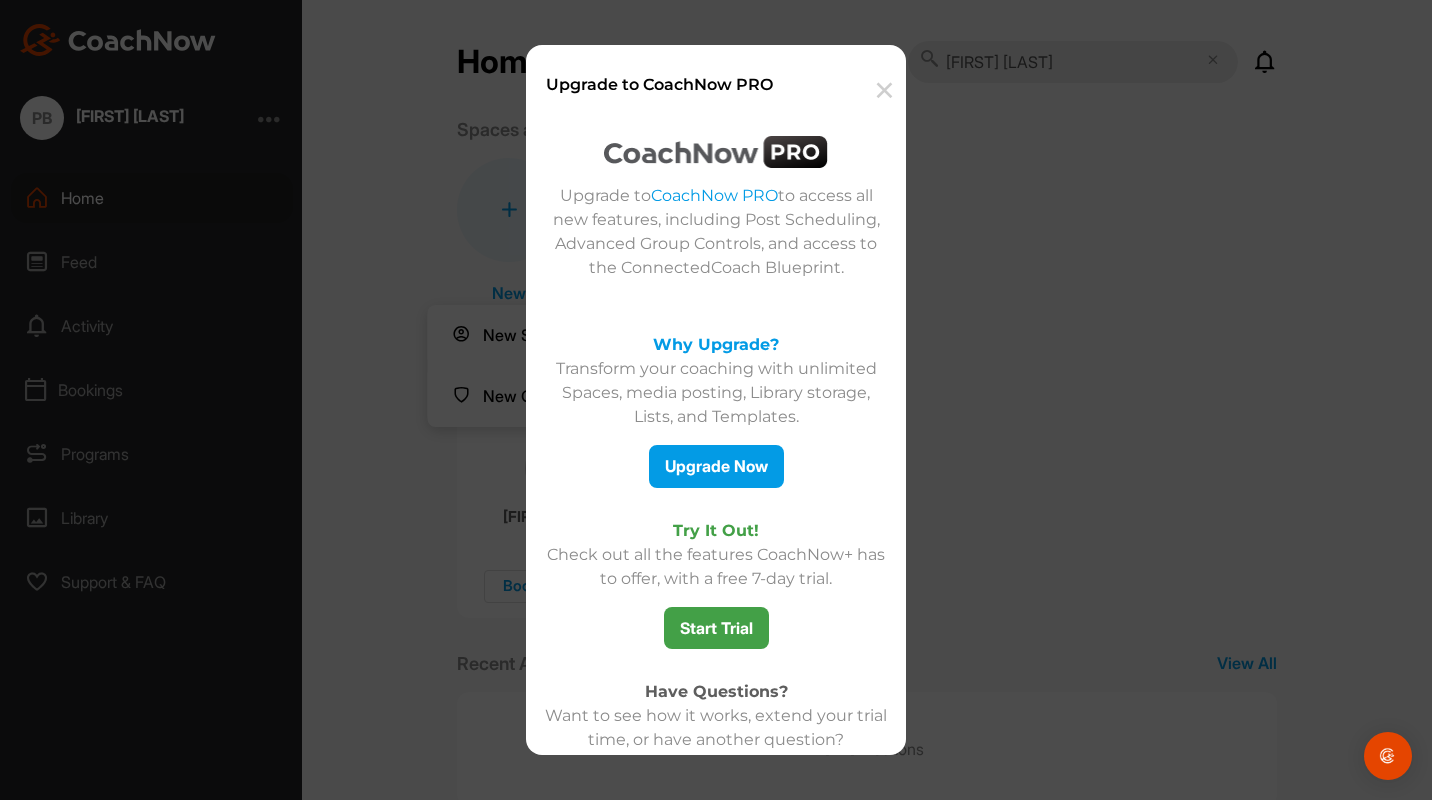 click on "✕" at bounding box center [883, 90] 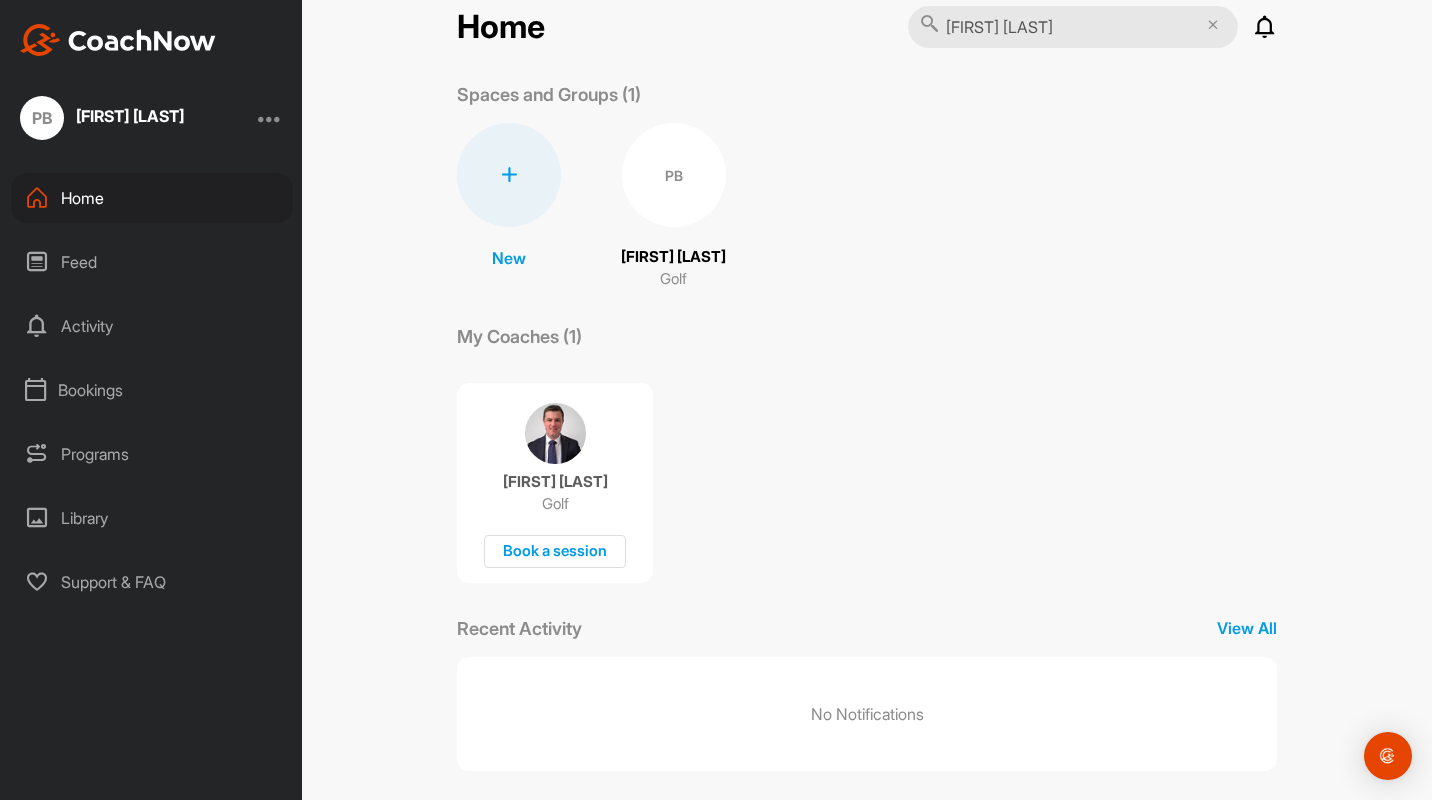 scroll, scrollTop: 52, scrollLeft: 0, axis: vertical 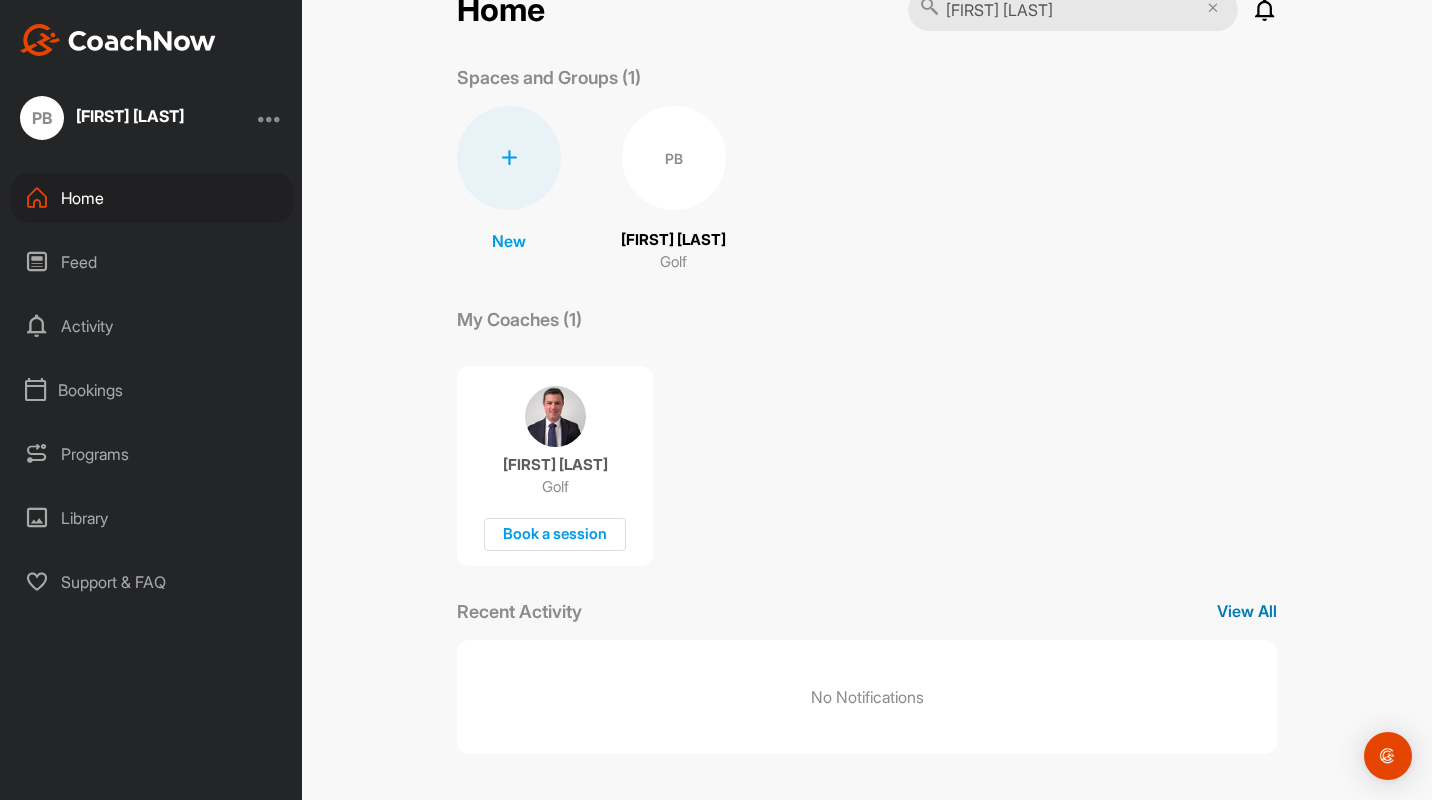 click on "View All" at bounding box center [1247, 611] 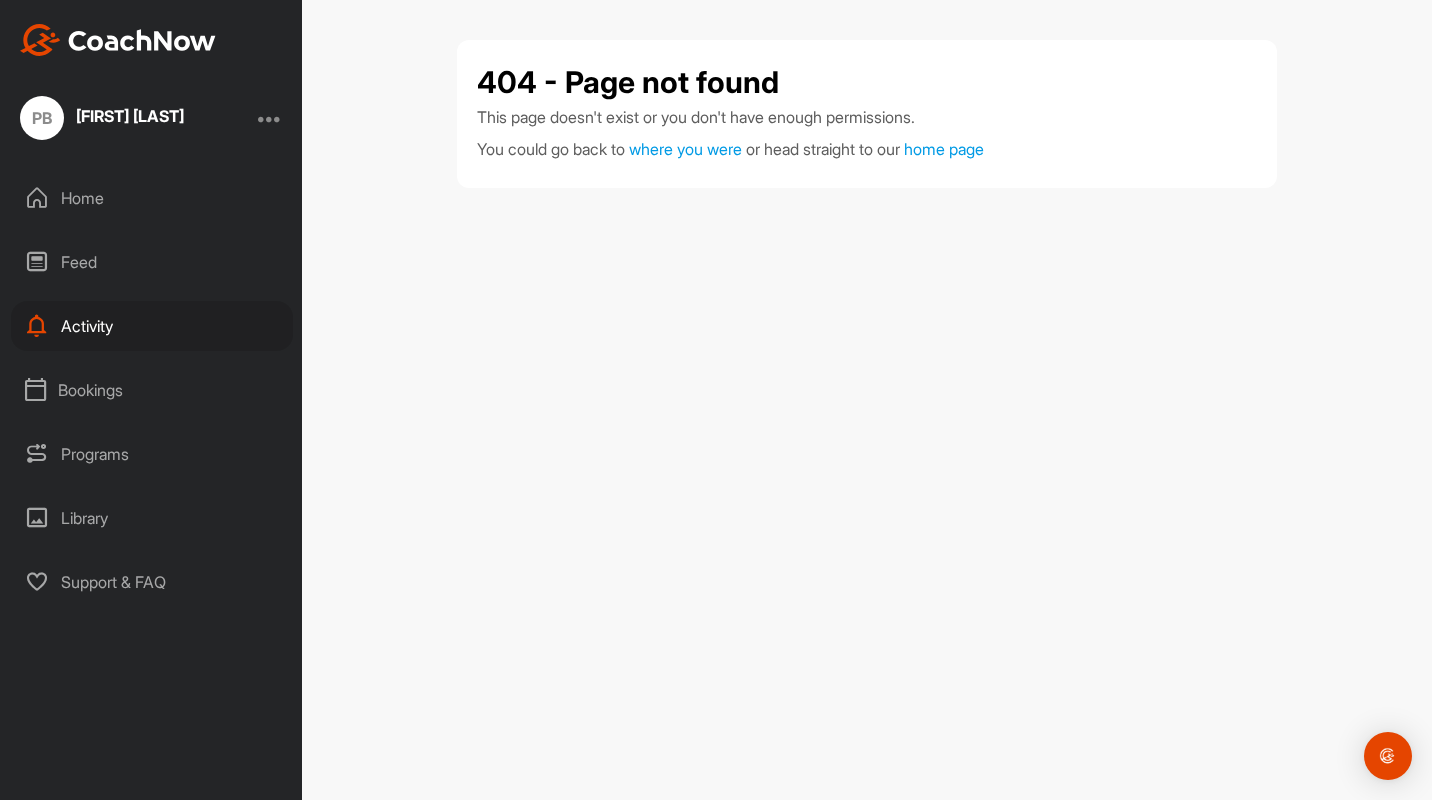 click on "Home" at bounding box center [152, 198] 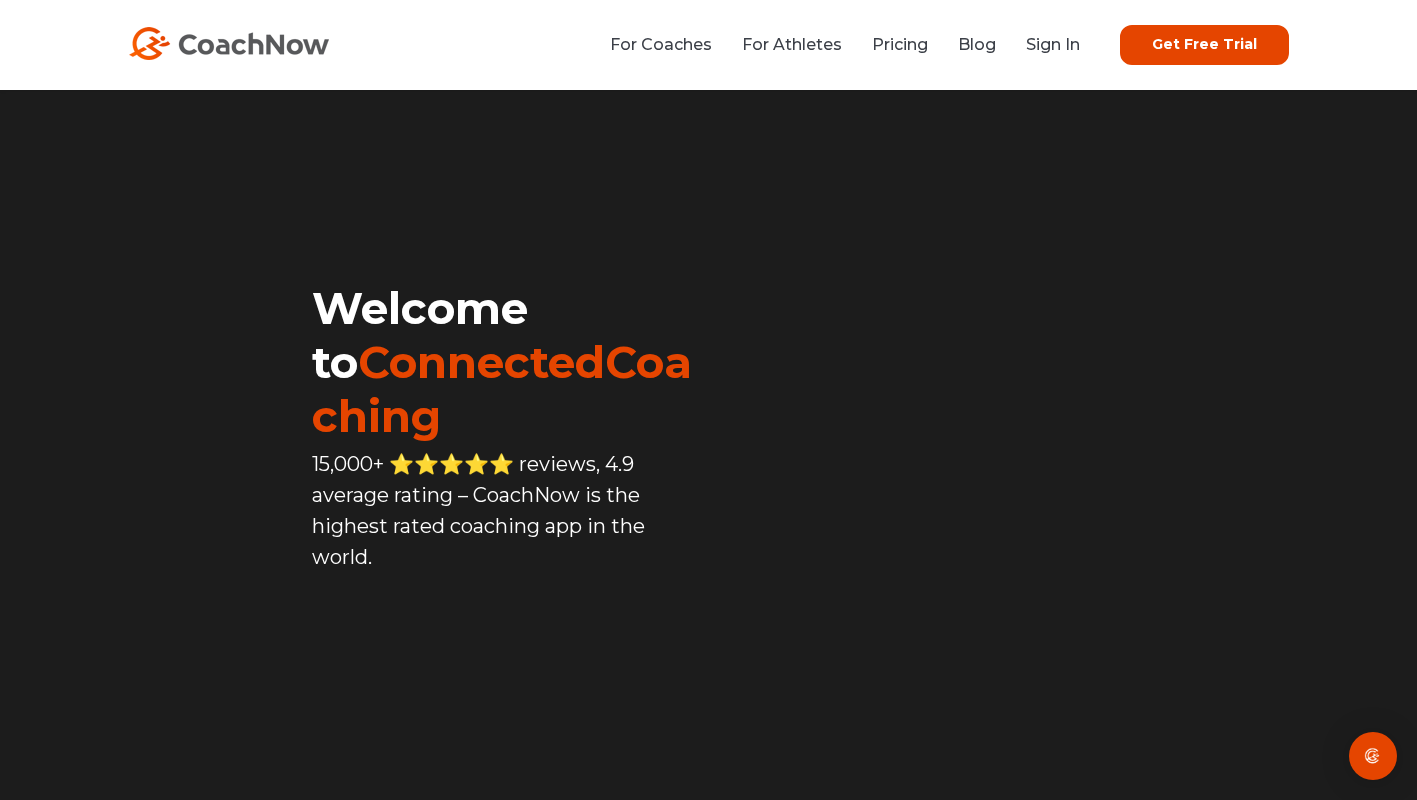 scroll, scrollTop: 0, scrollLeft: 0, axis: both 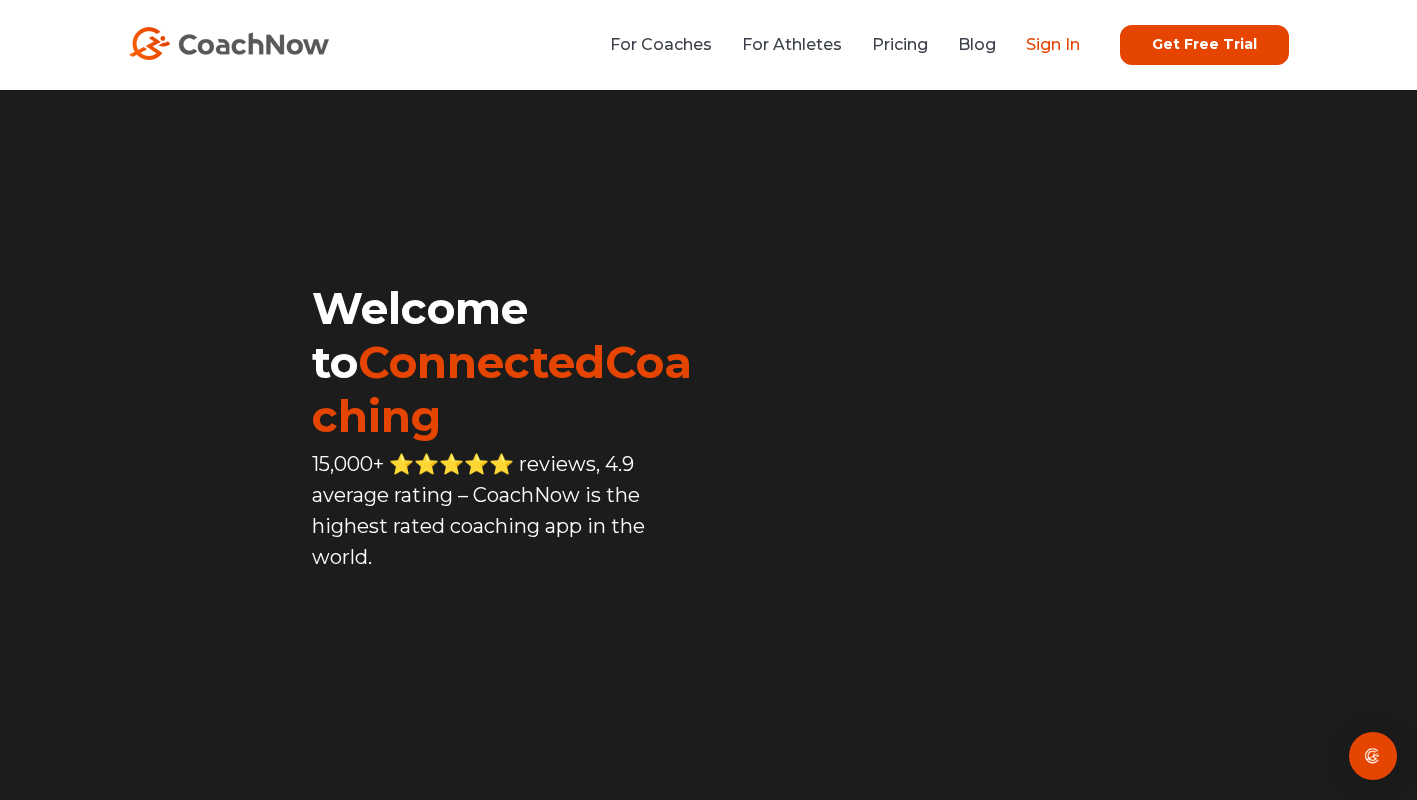 click on "Sign In" at bounding box center (1053, 44) 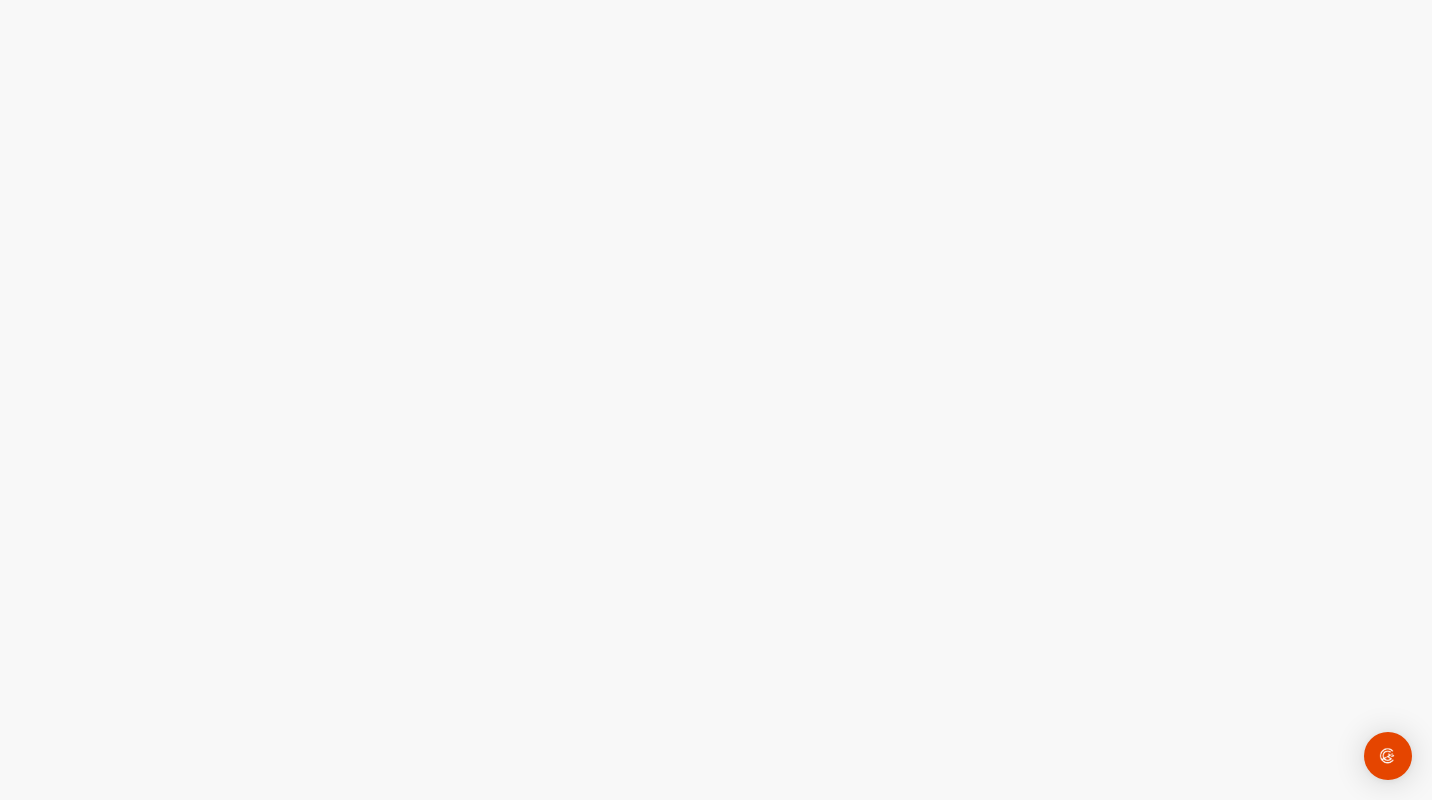 scroll, scrollTop: 0, scrollLeft: 0, axis: both 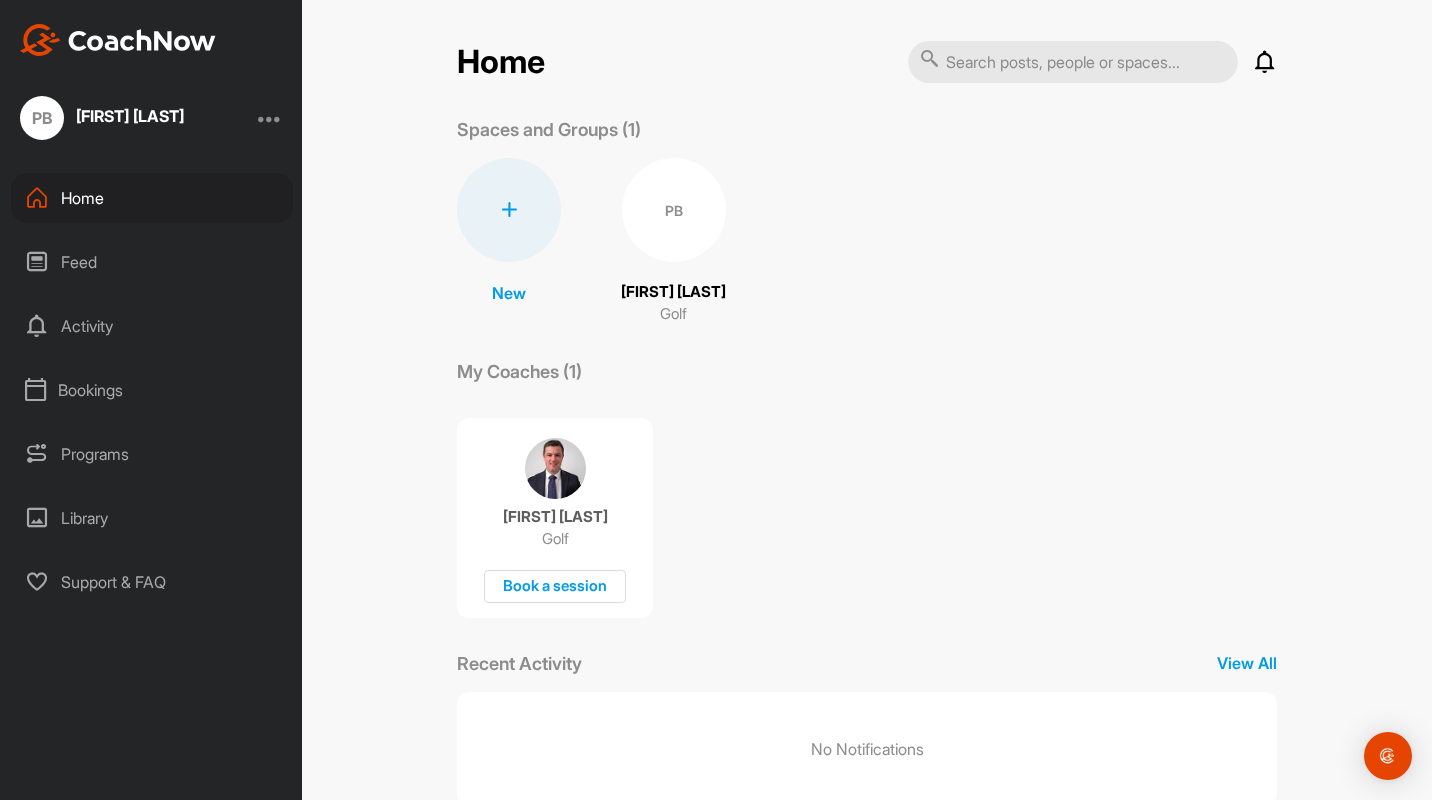 click on "PB" at bounding box center [674, 210] 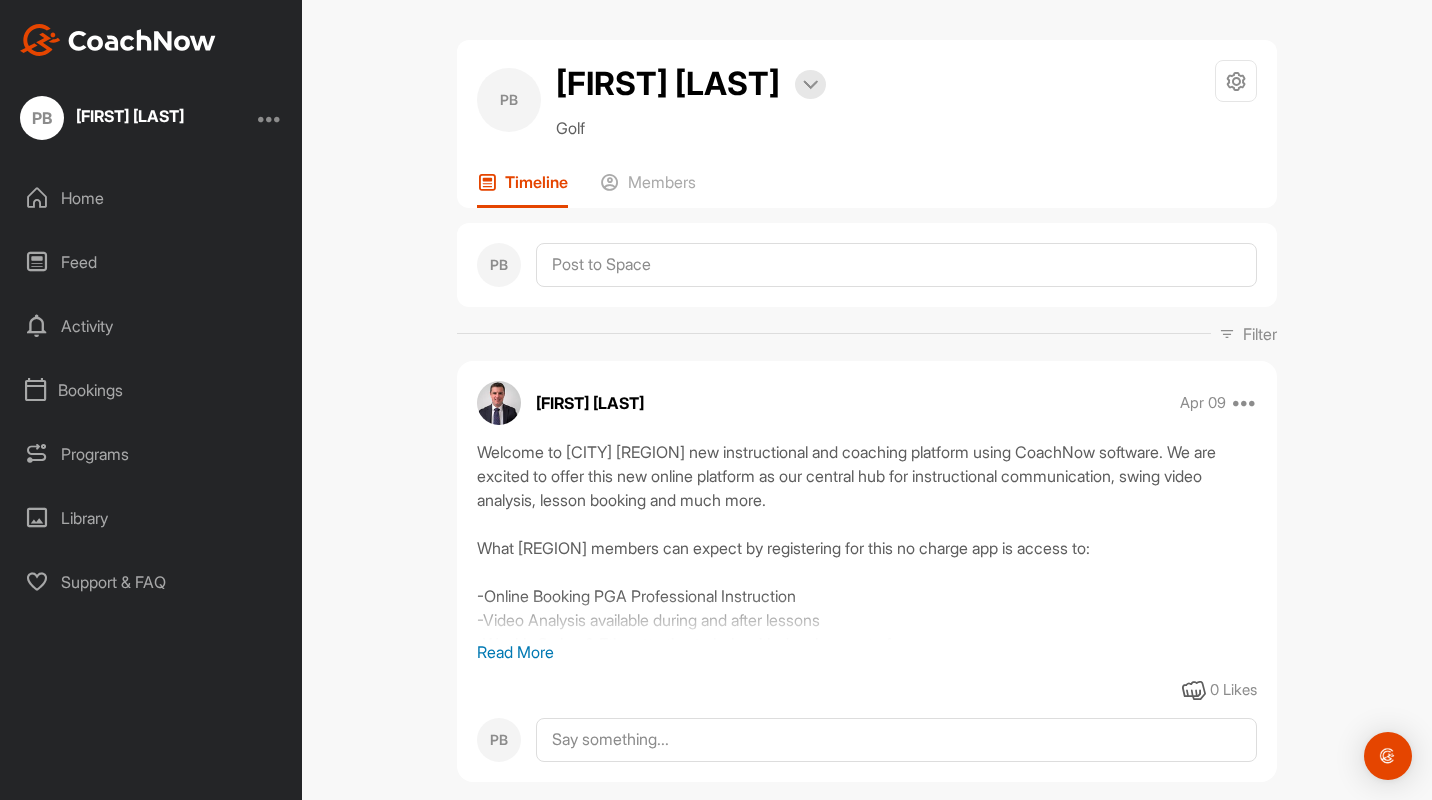 click on "Golf" at bounding box center [691, 128] 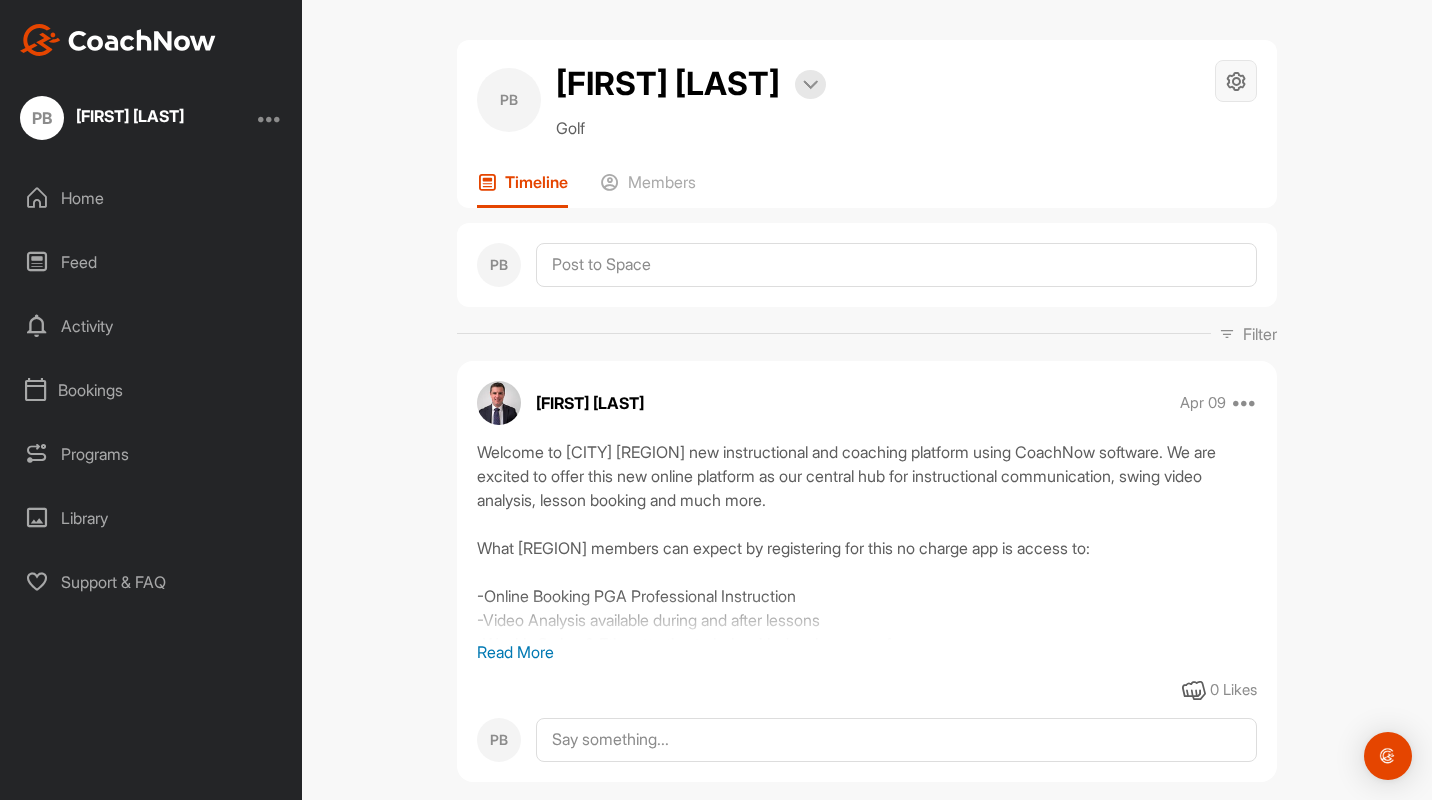 click at bounding box center (1236, 81) 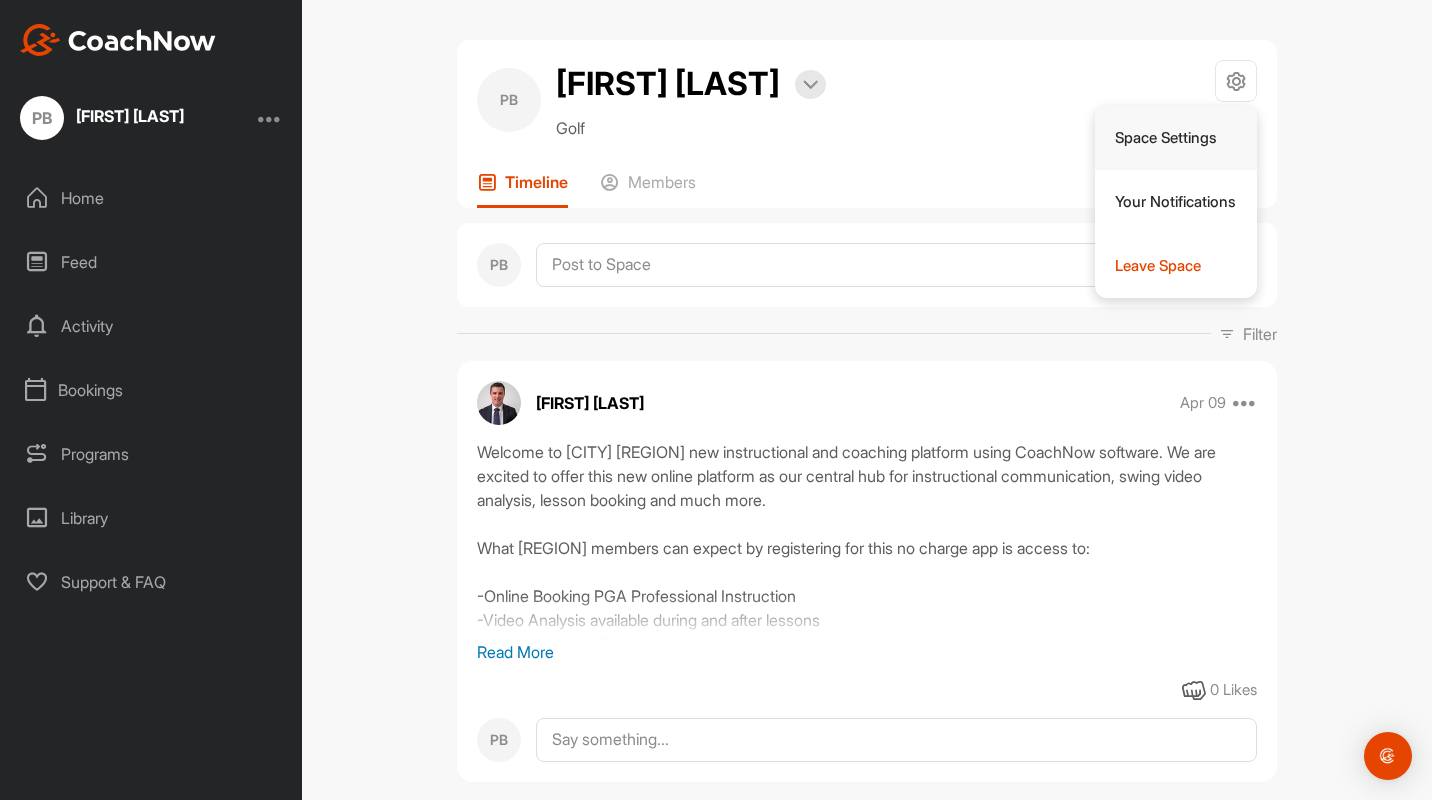 click on "Space Settings" at bounding box center (1176, 138) 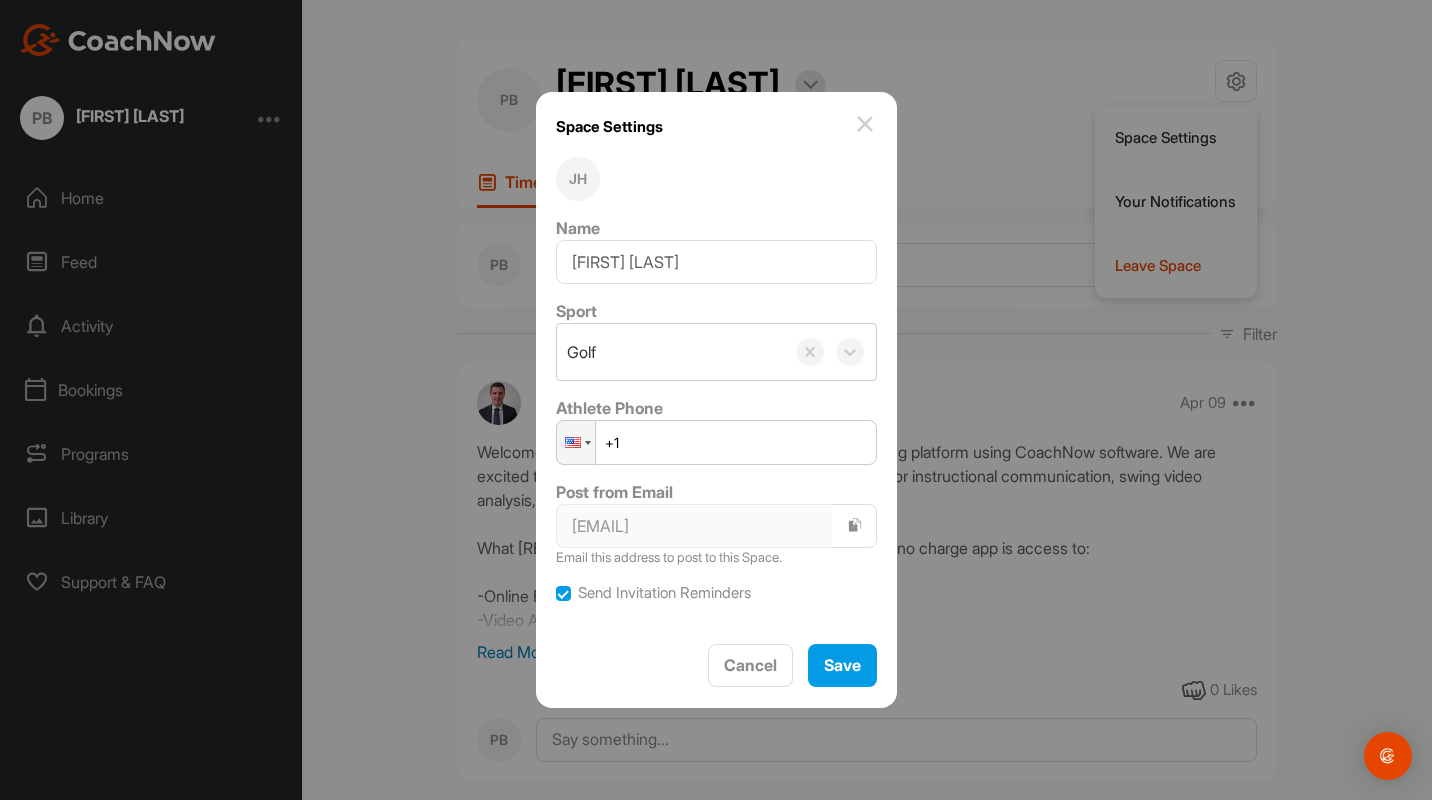 click on "+1" at bounding box center [716, 442] 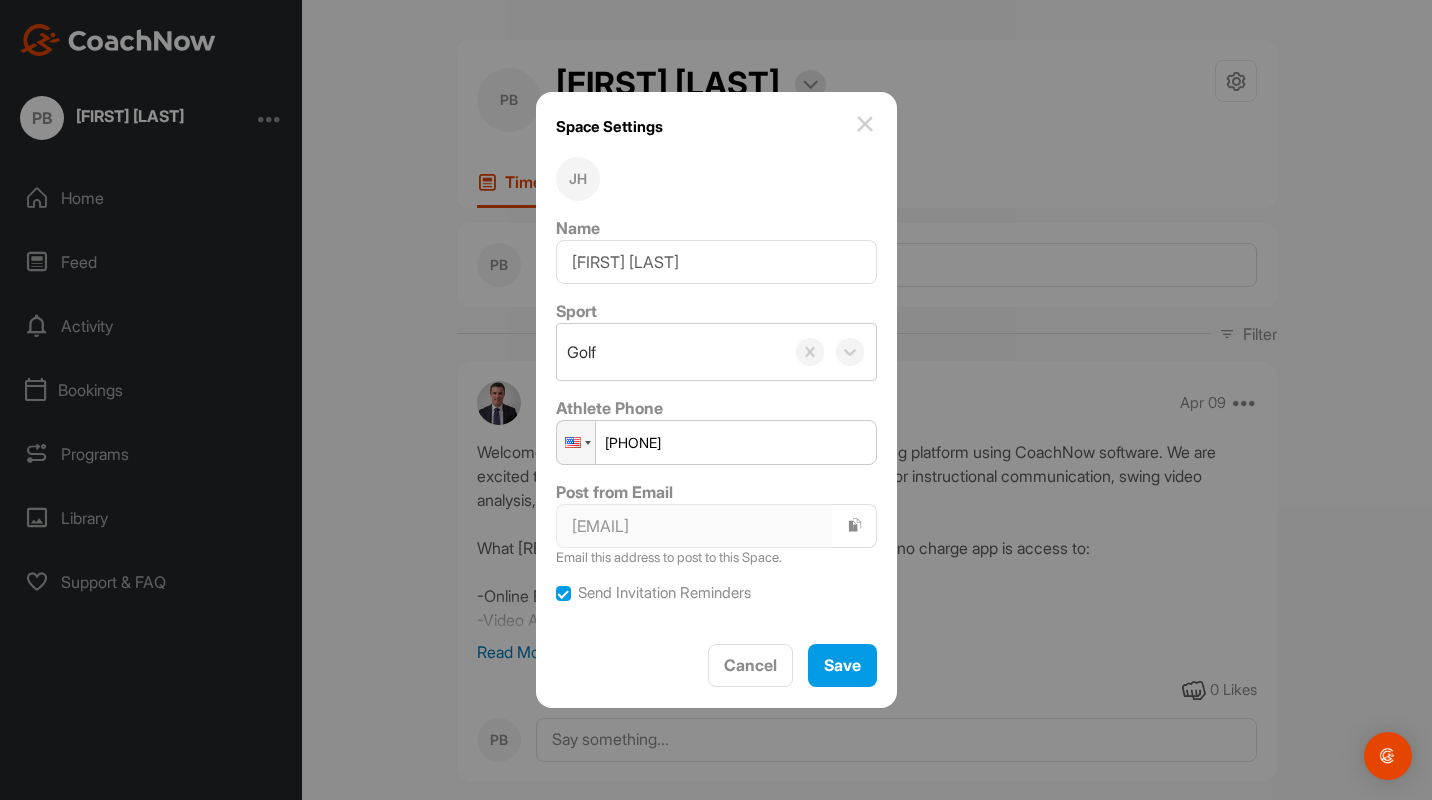 type on "+1 (717) 575-4133" 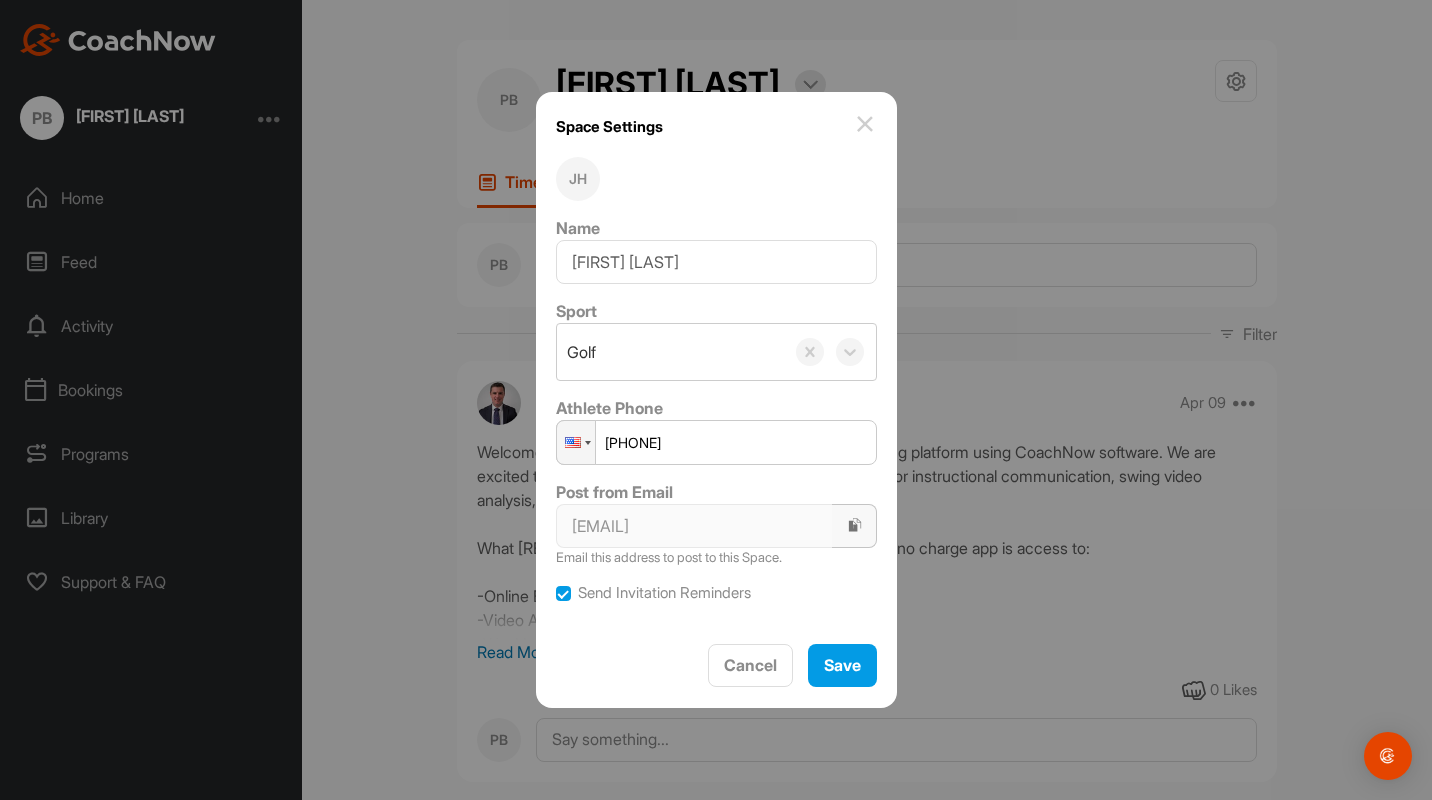 click at bounding box center [855, 525] 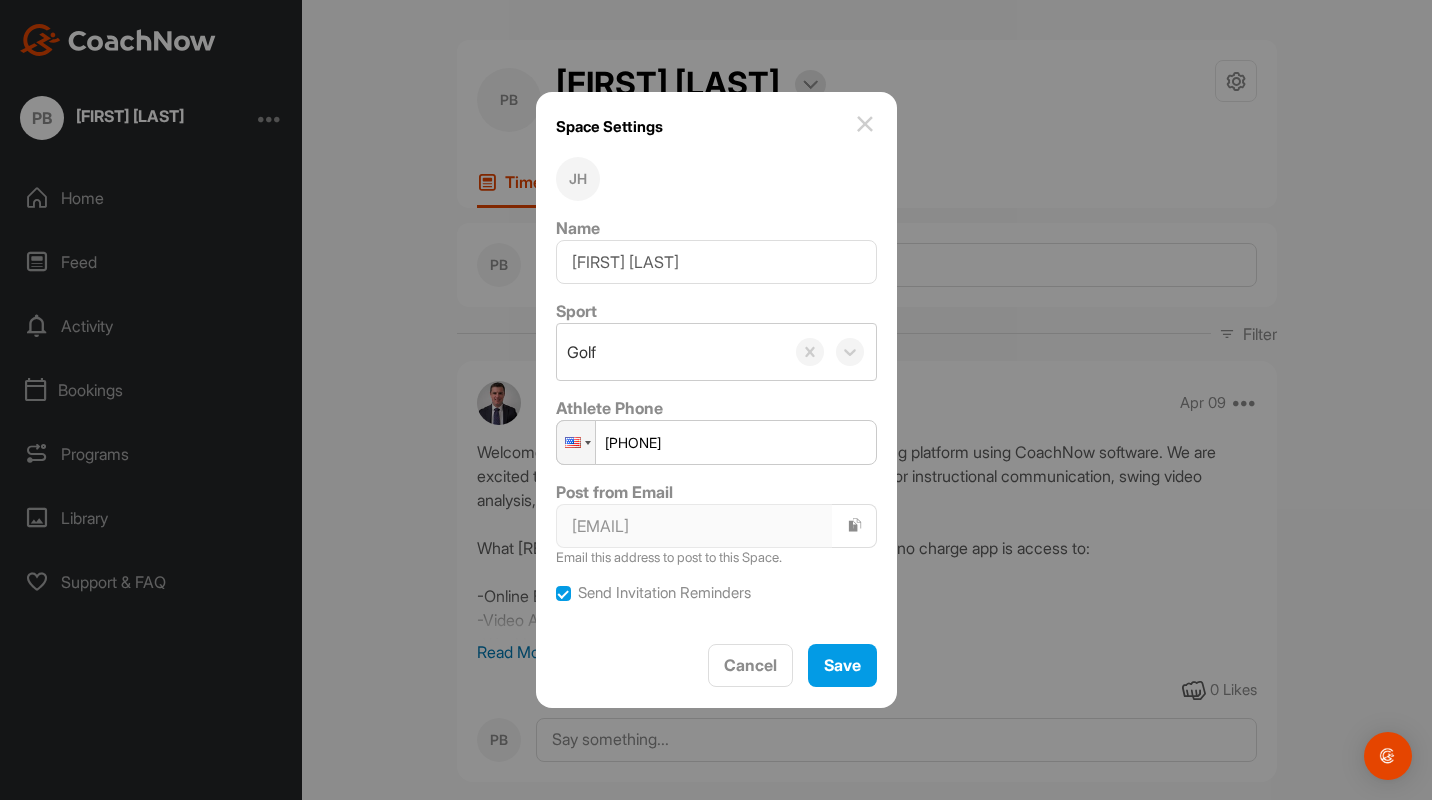 click on "JH" at bounding box center [716, 179] 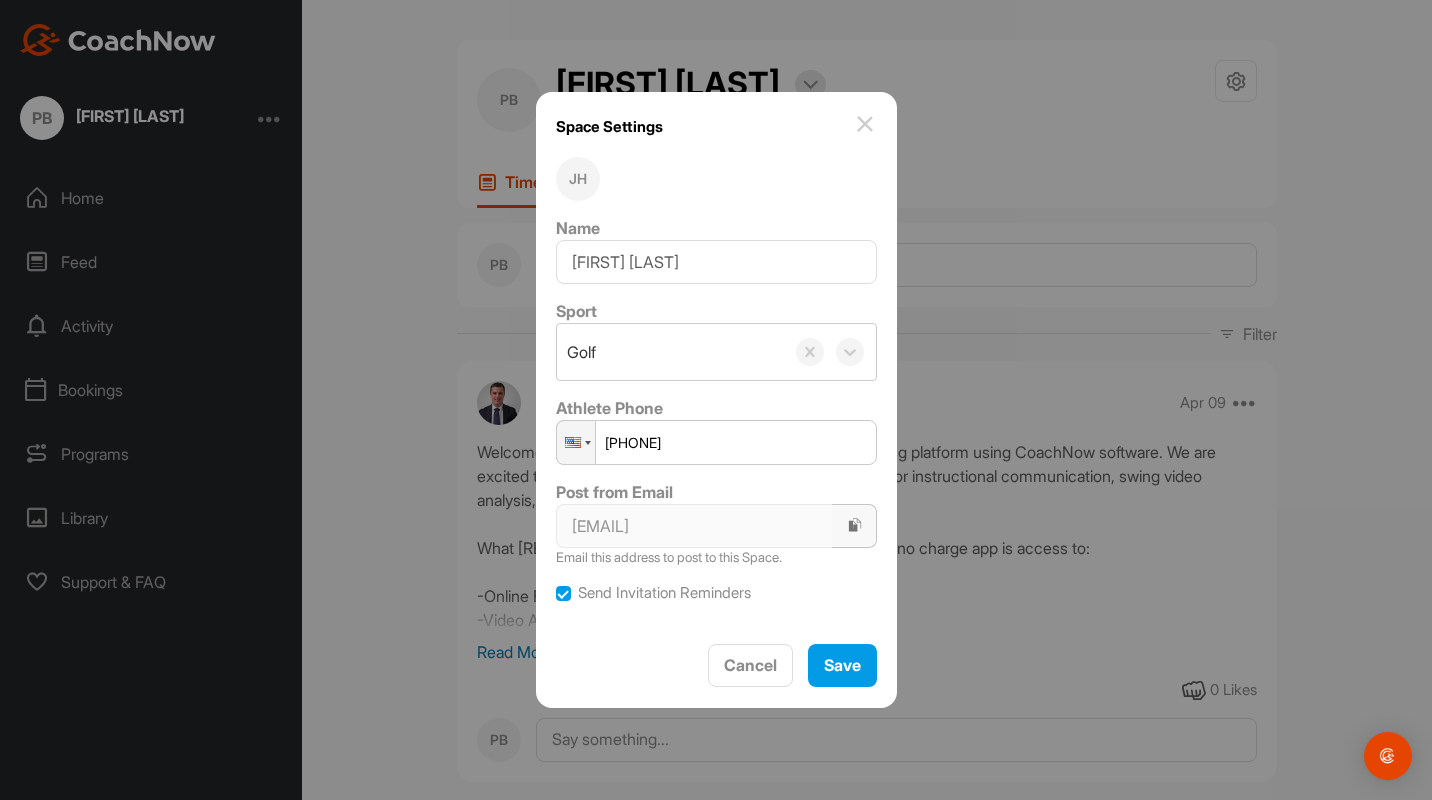 click at bounding box center (855, 525) 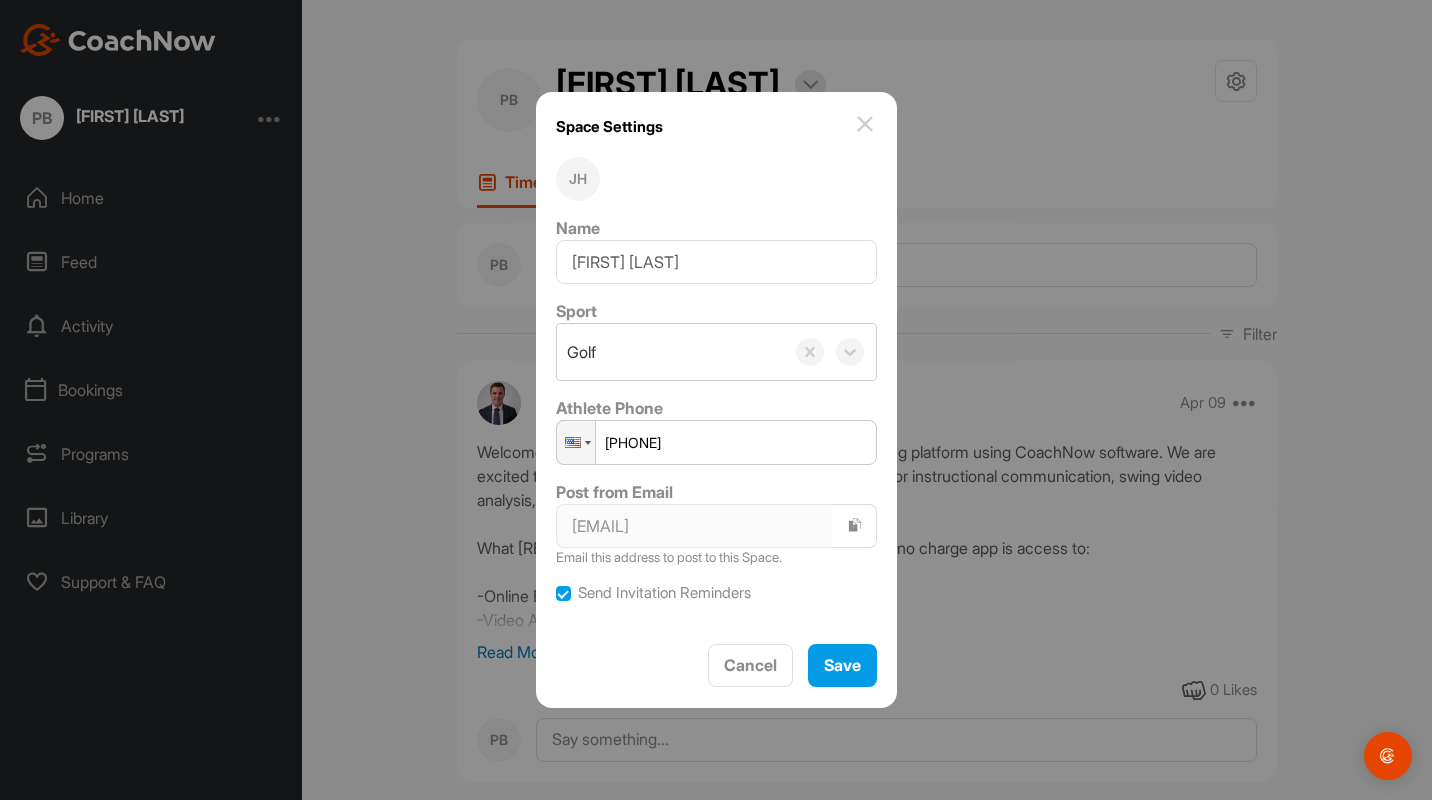 click at bounding box center [563, 593] 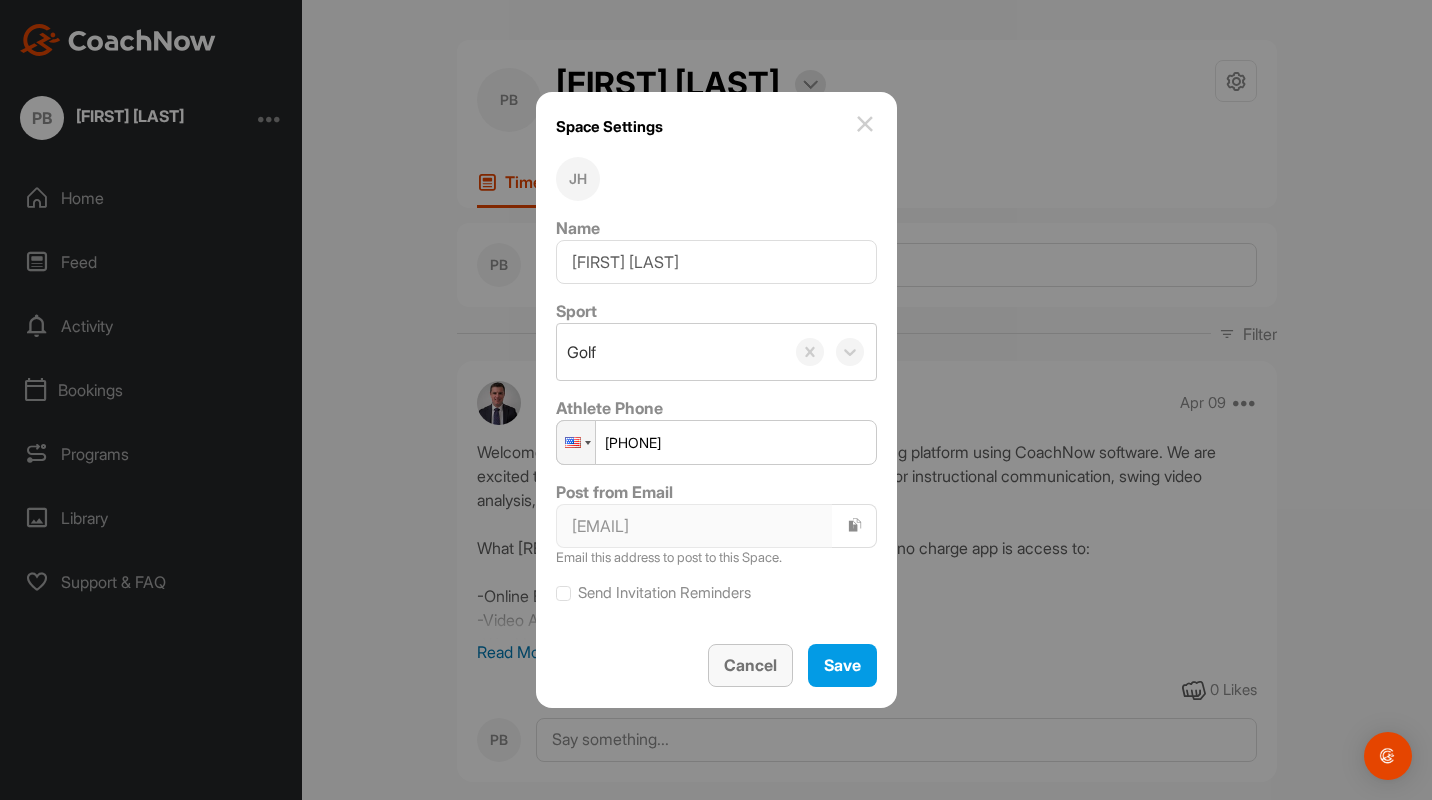 click on "Cancel" at bounding box center (750, 665) 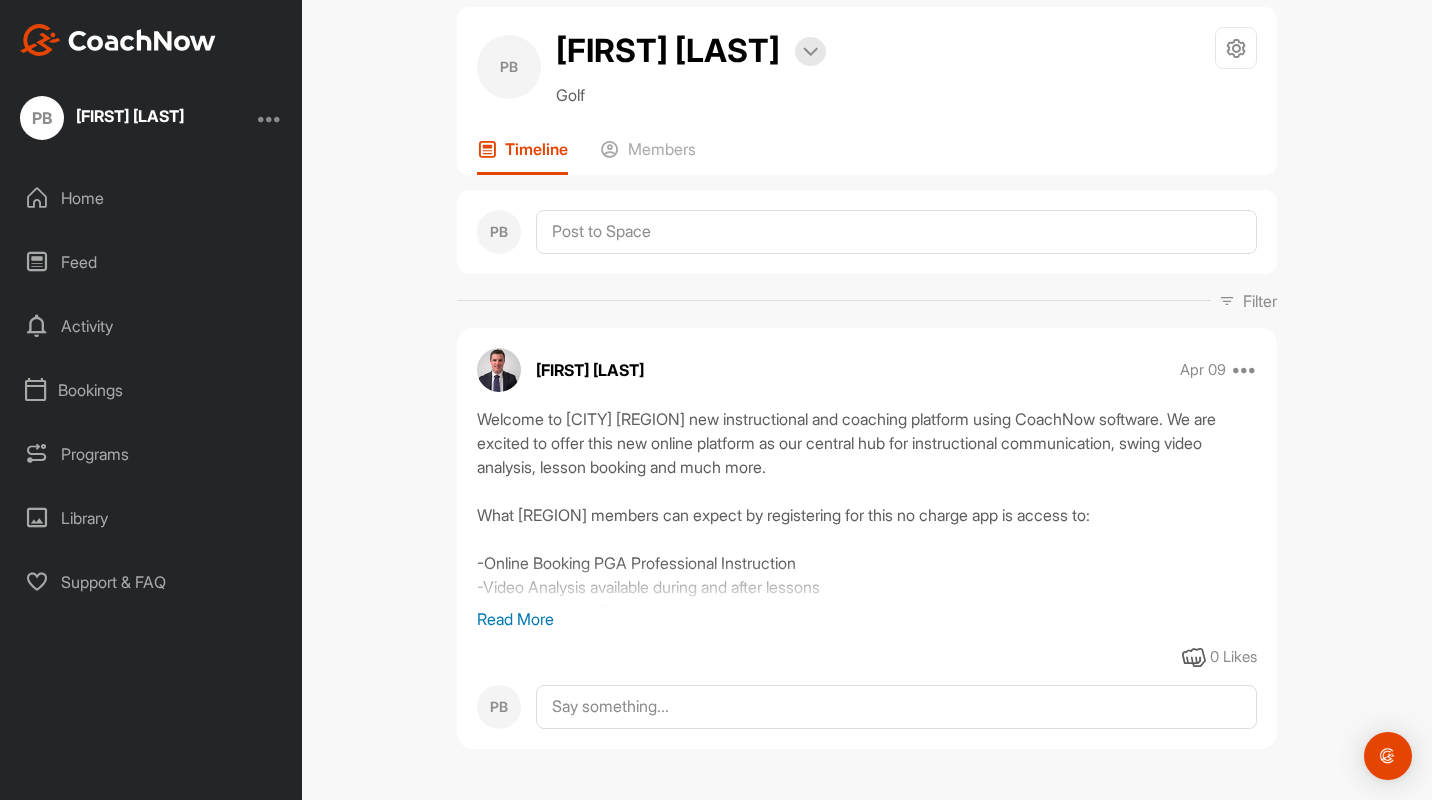 scroll, scrollTop: 17, scrollLeft: 0, axis: vertical 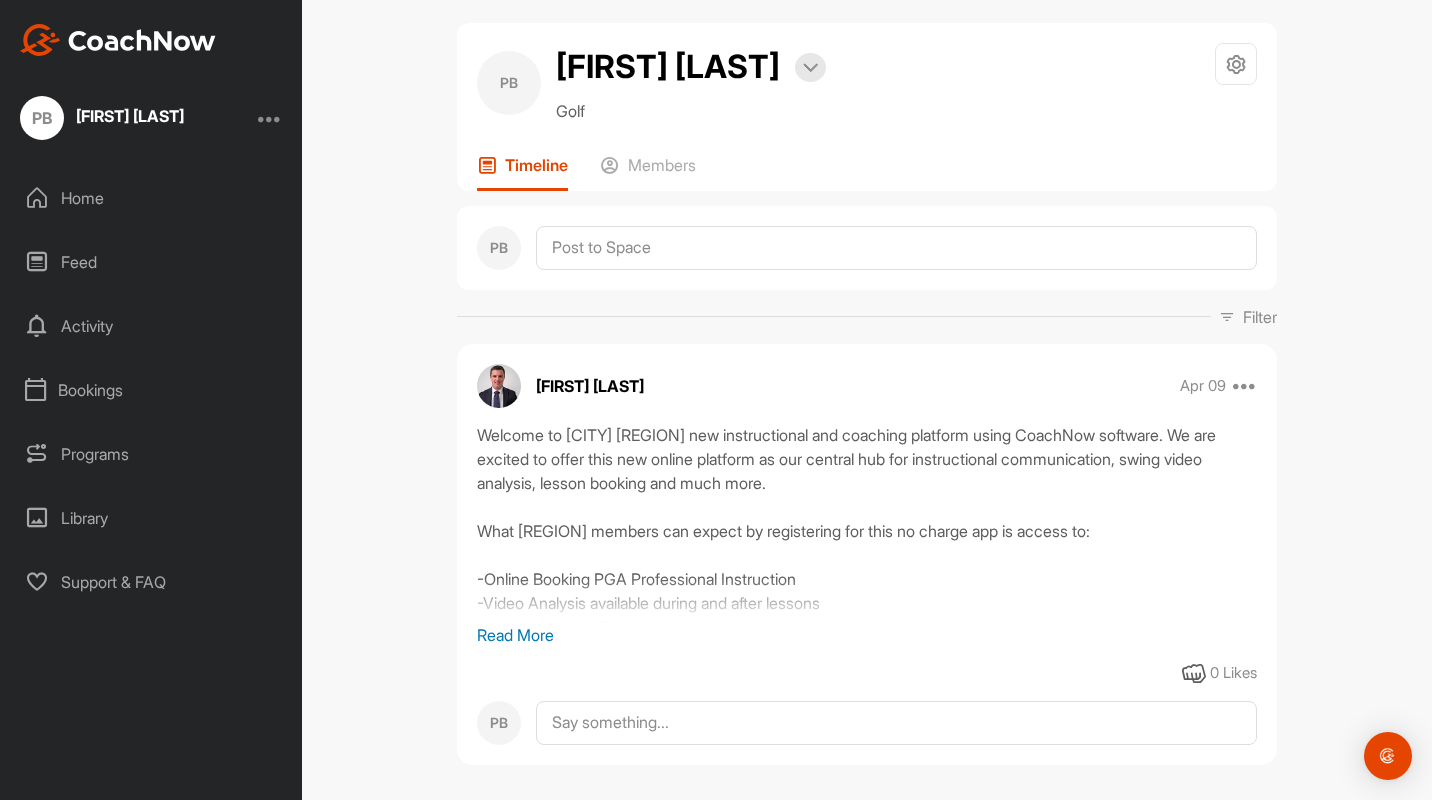 click on "Read More" at bounding box center [867, 635] 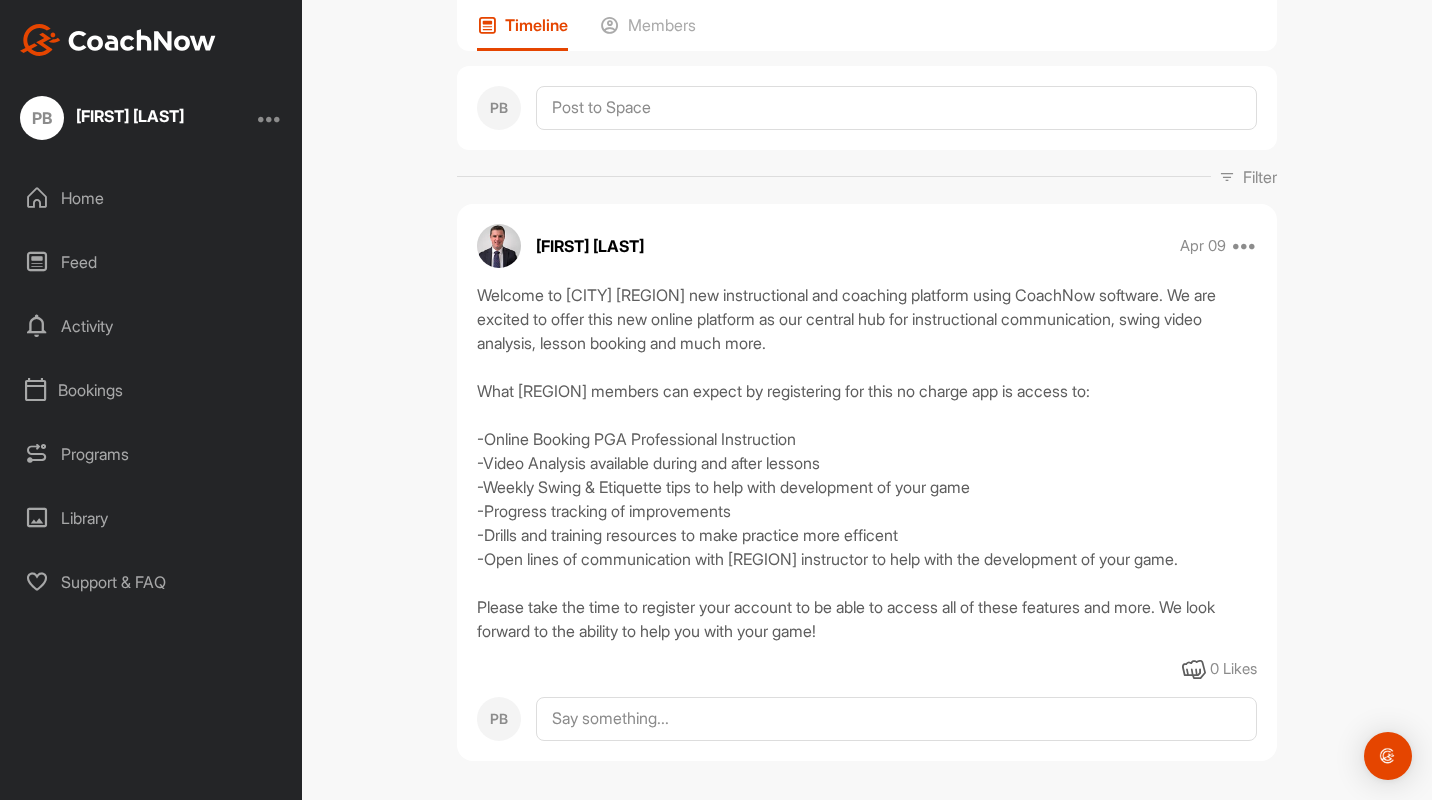 scroll, scrollTop: 178, scrollLeft: 0, axis: vertical 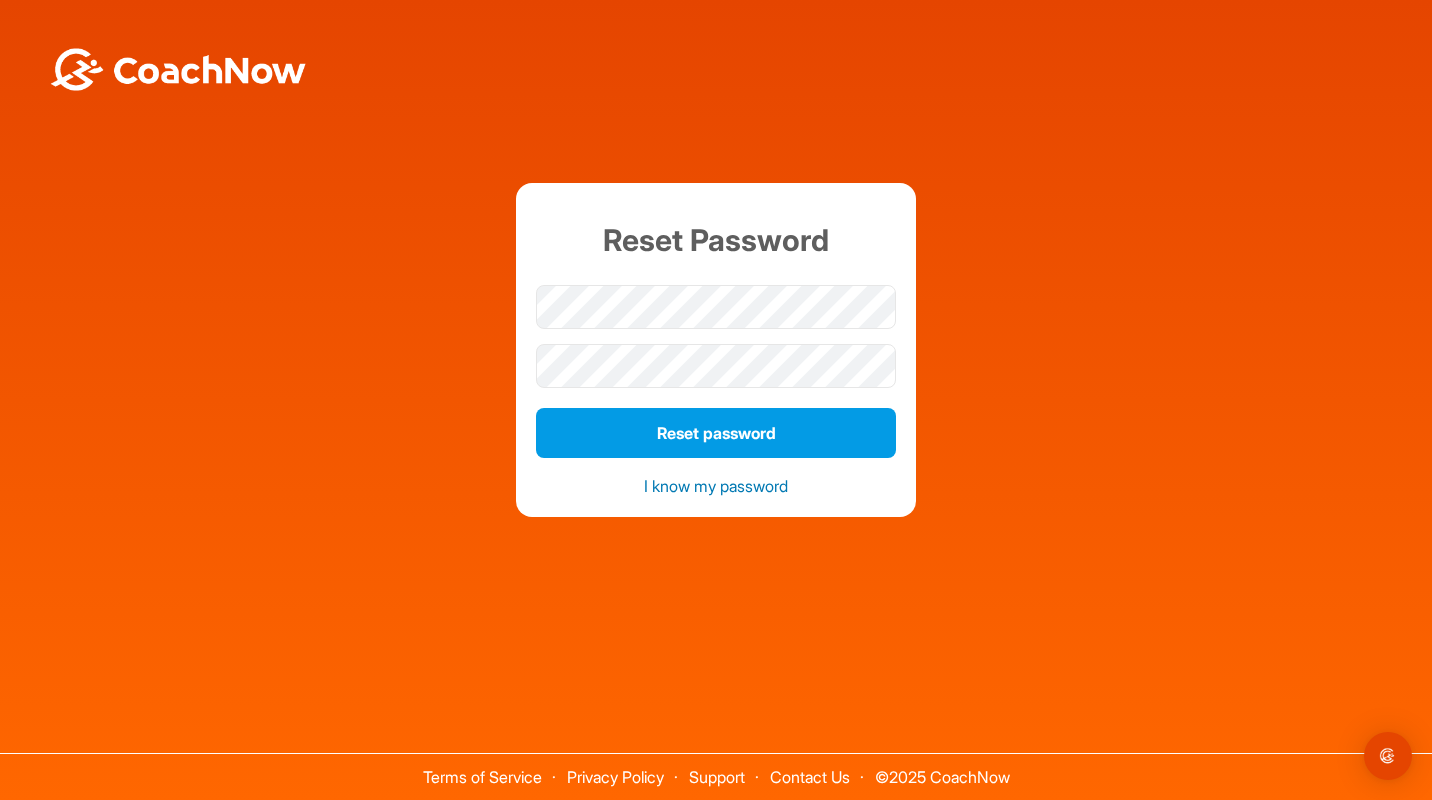 click on "I know my password" at bounding box center [716, 486] 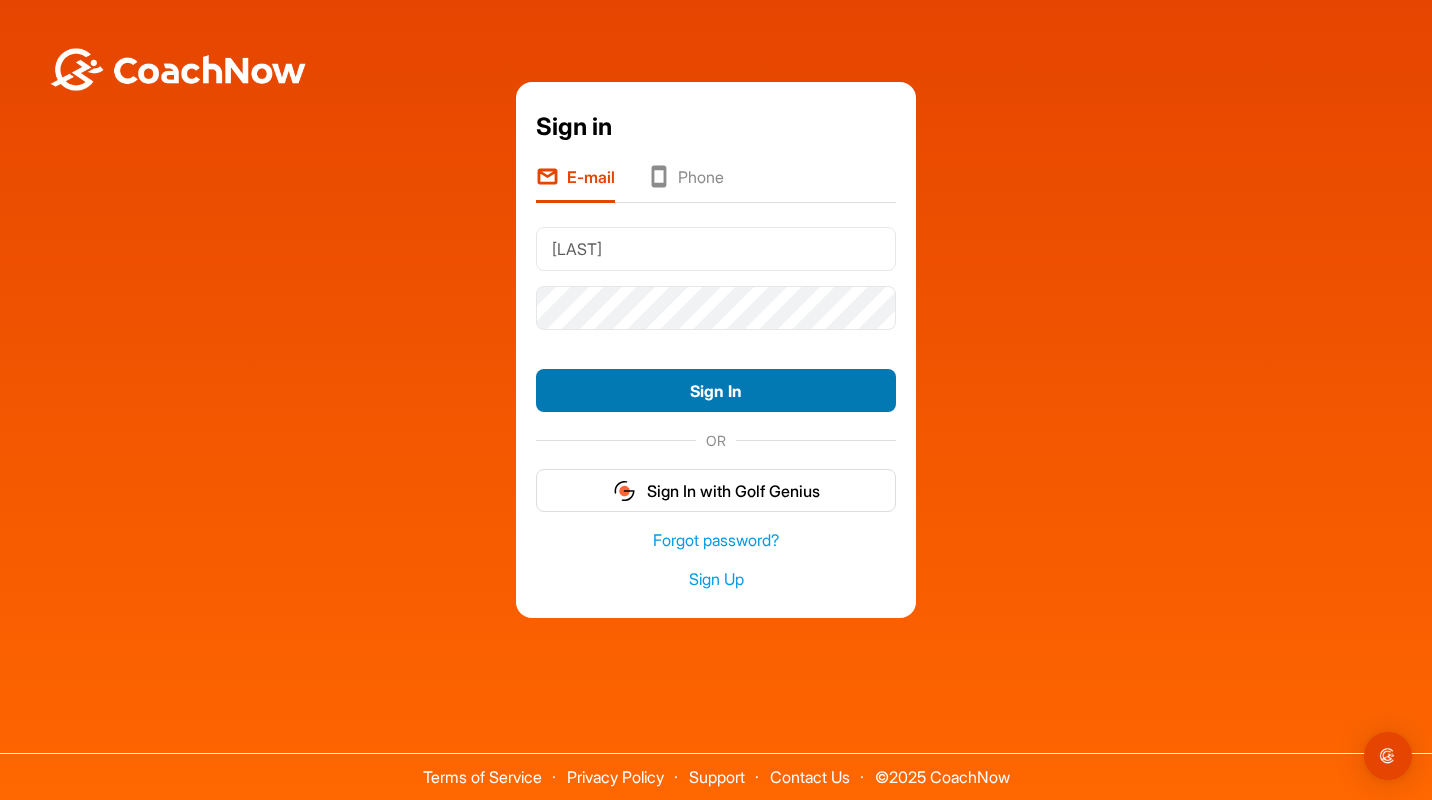 click on "Sign In" at bounding box center (716, 390) 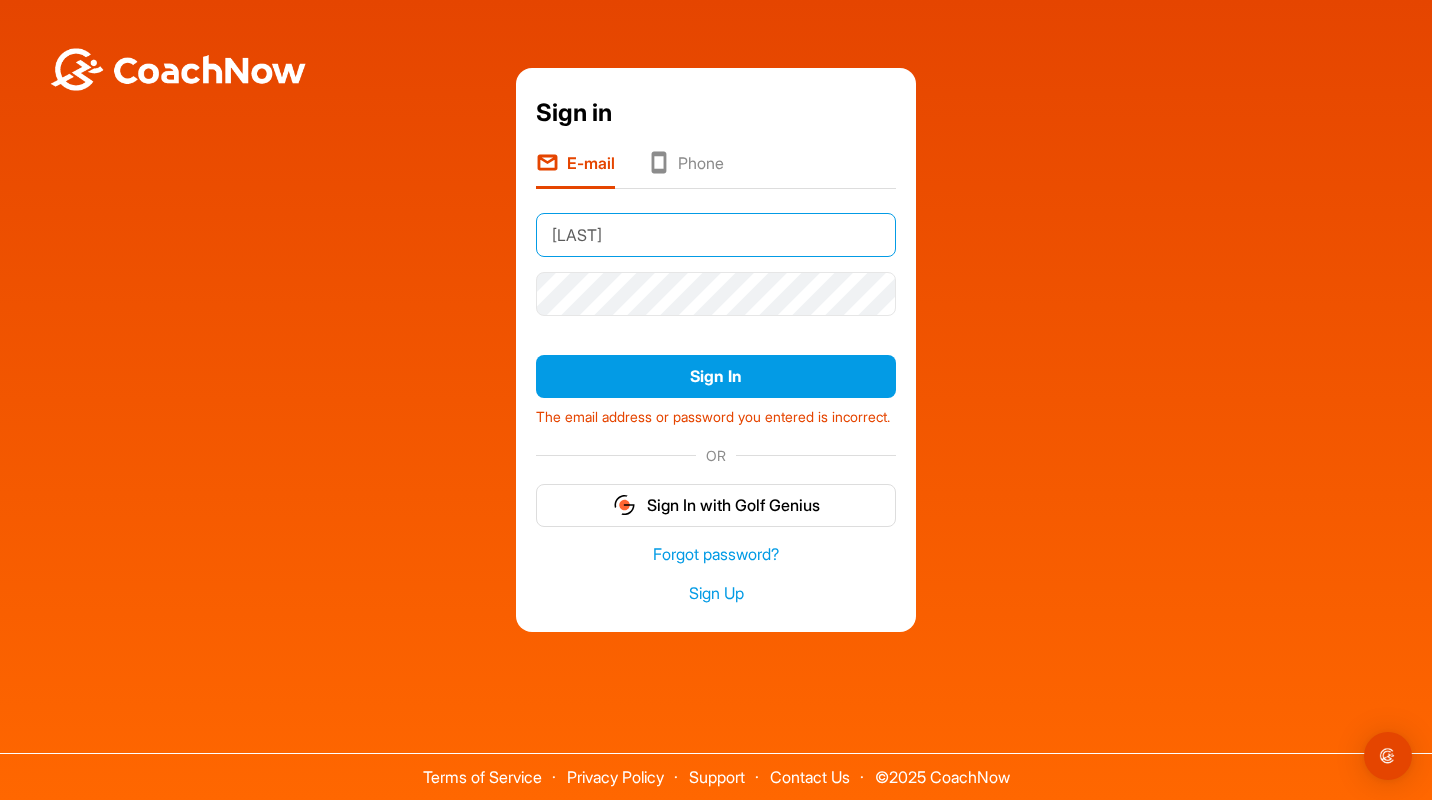 click on "Bernhardt" at bounding box center (716, 235) 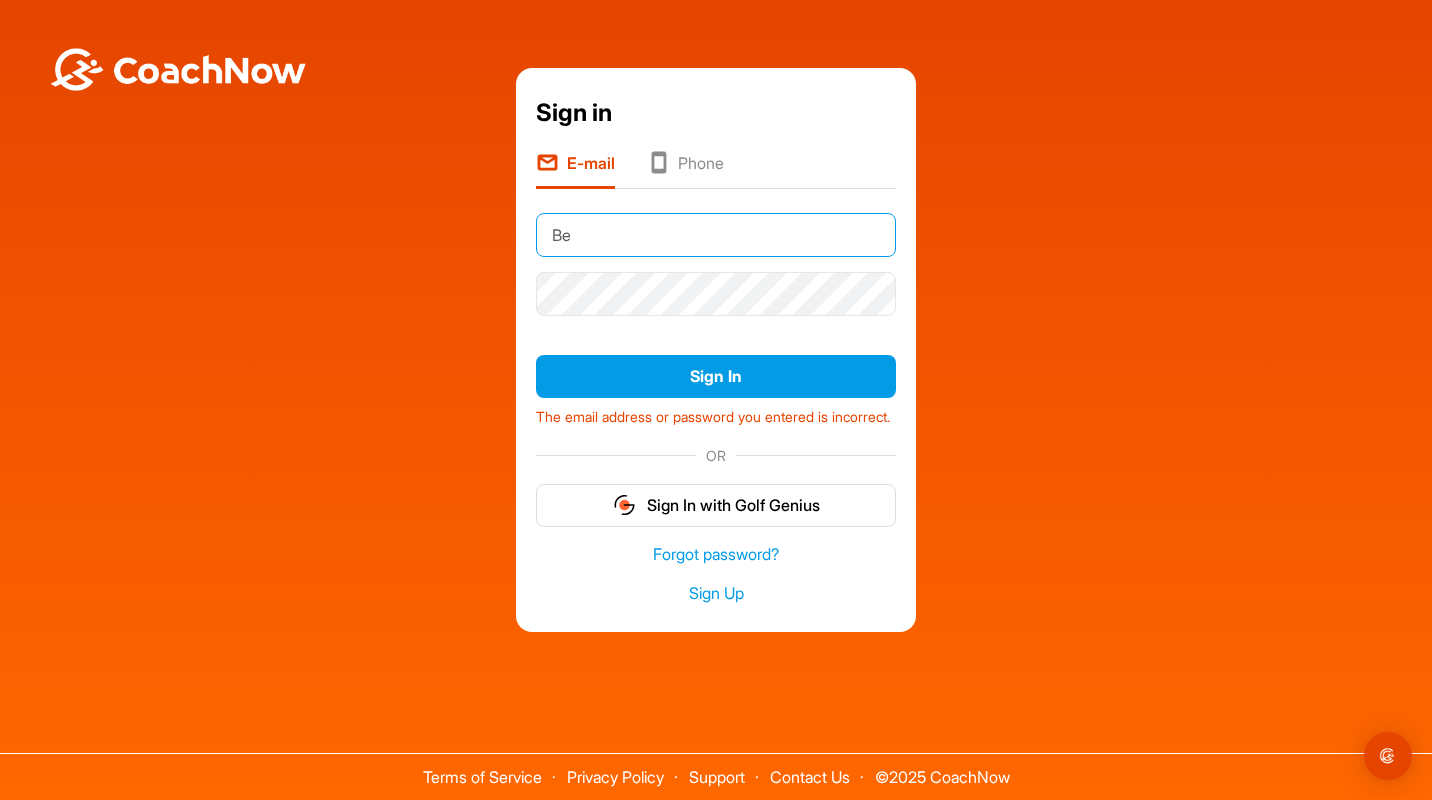 type on "B" 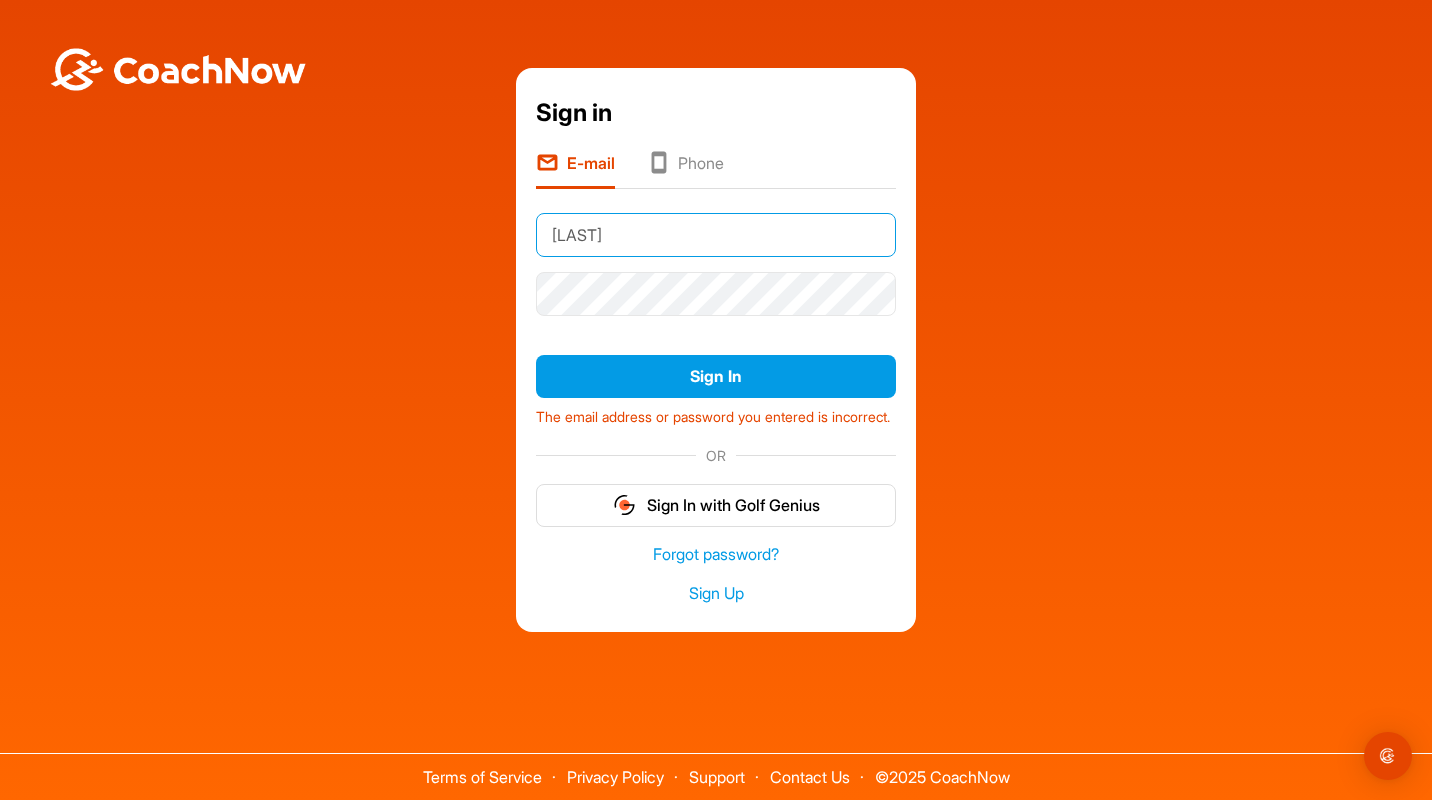 click on "Sign In" at bounding box center [716, 376] 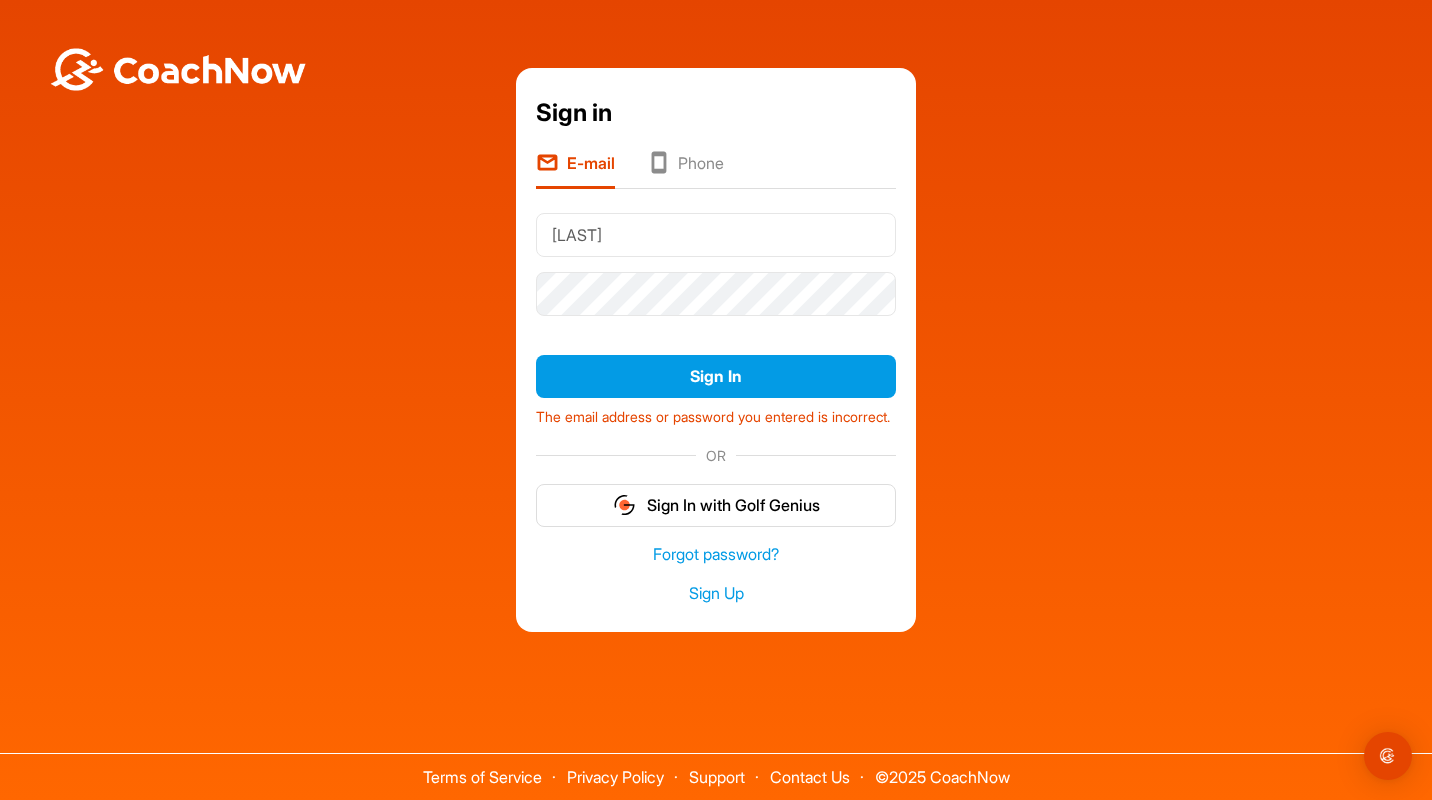 click on "Sign in   E-mail   Phone pber Sign In The email address or password you entered is incorrect. OR Sign In with Golf Genius Forgot password? Sign Up" at bounding box center (716, 350) 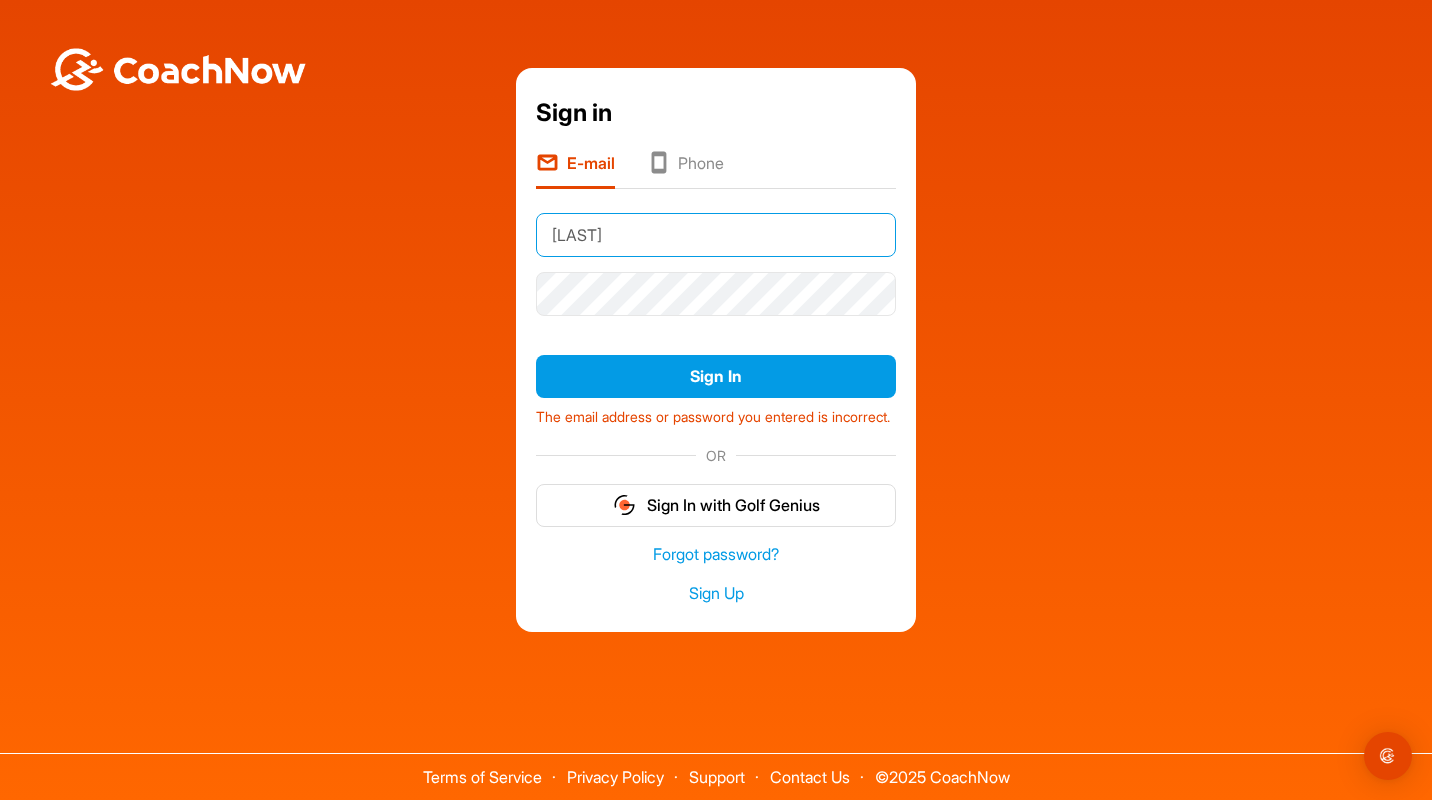 click on "pber" at bounding box center [716, 235] 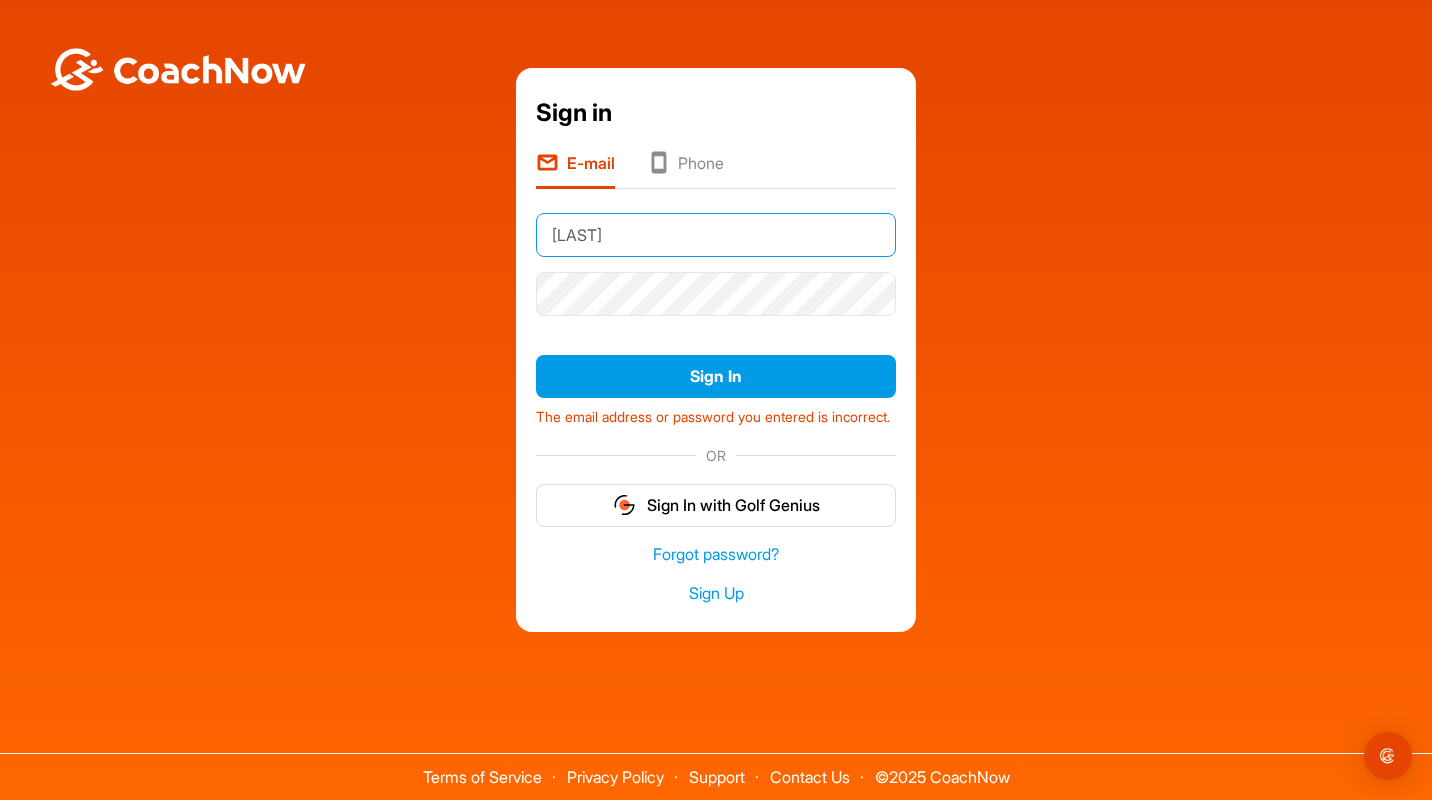 type on "pbernhardt@lift-all.com" 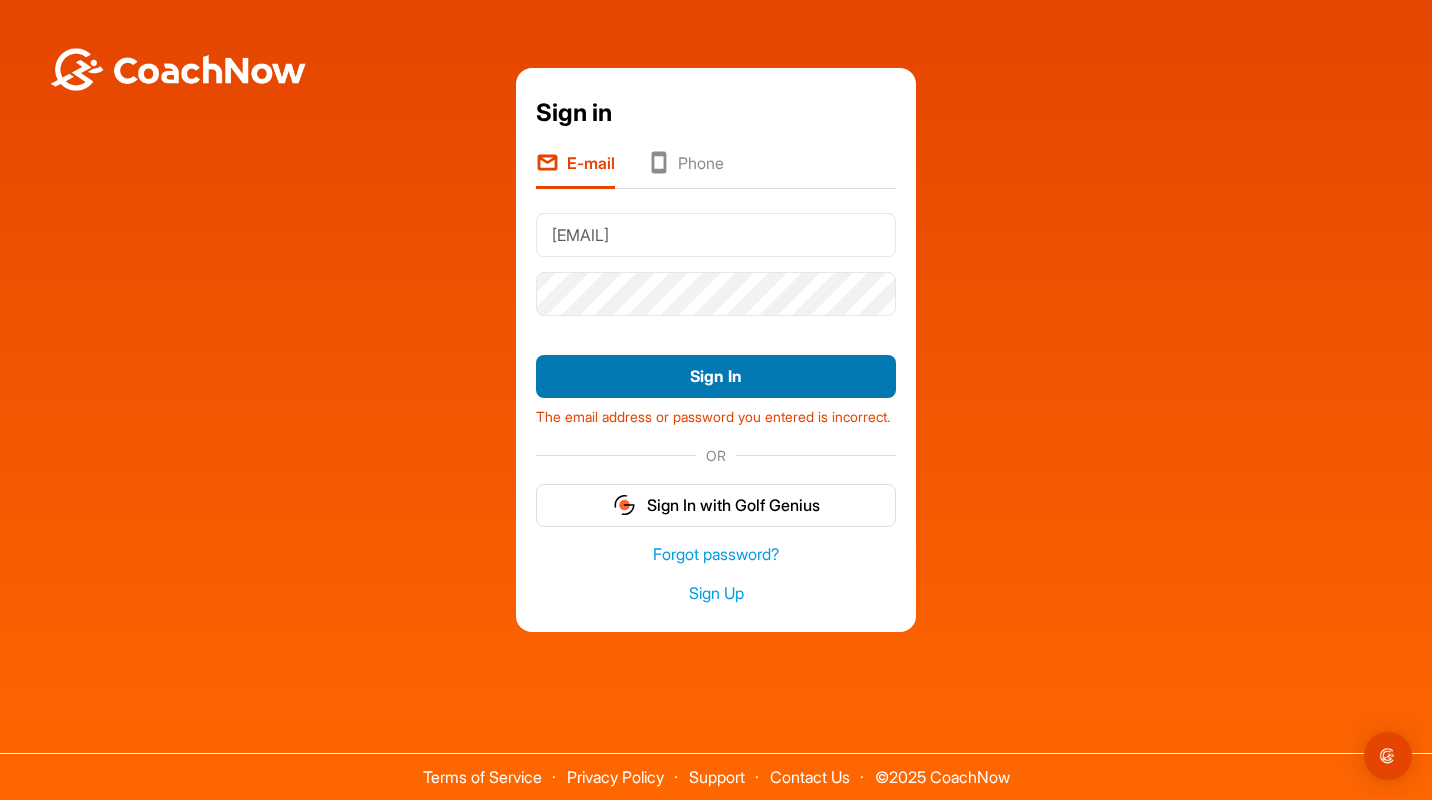 click on "Sign In" at bounding box center [716, 376] 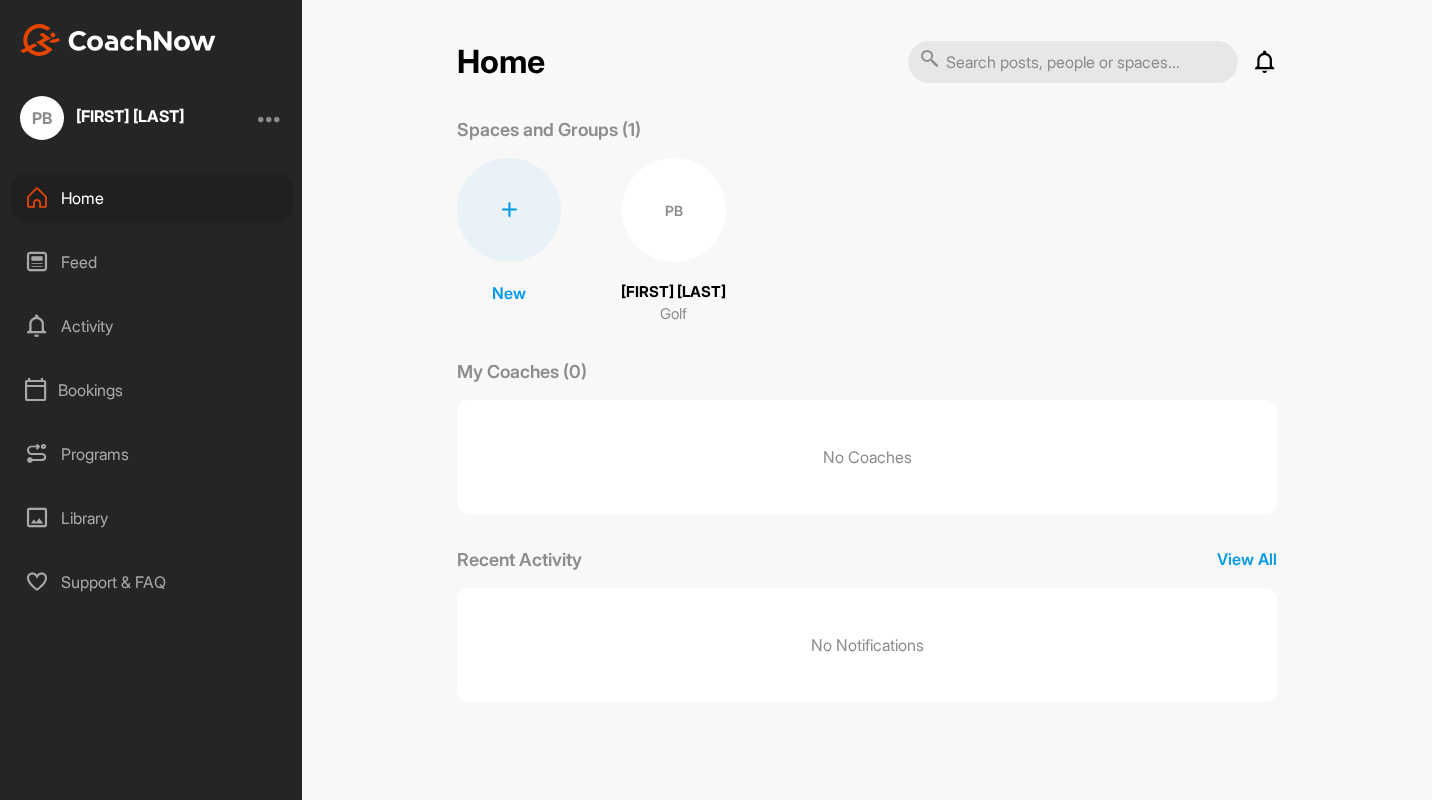 scroll, scrollTop: 0, scrollLeft: 0, axis: both 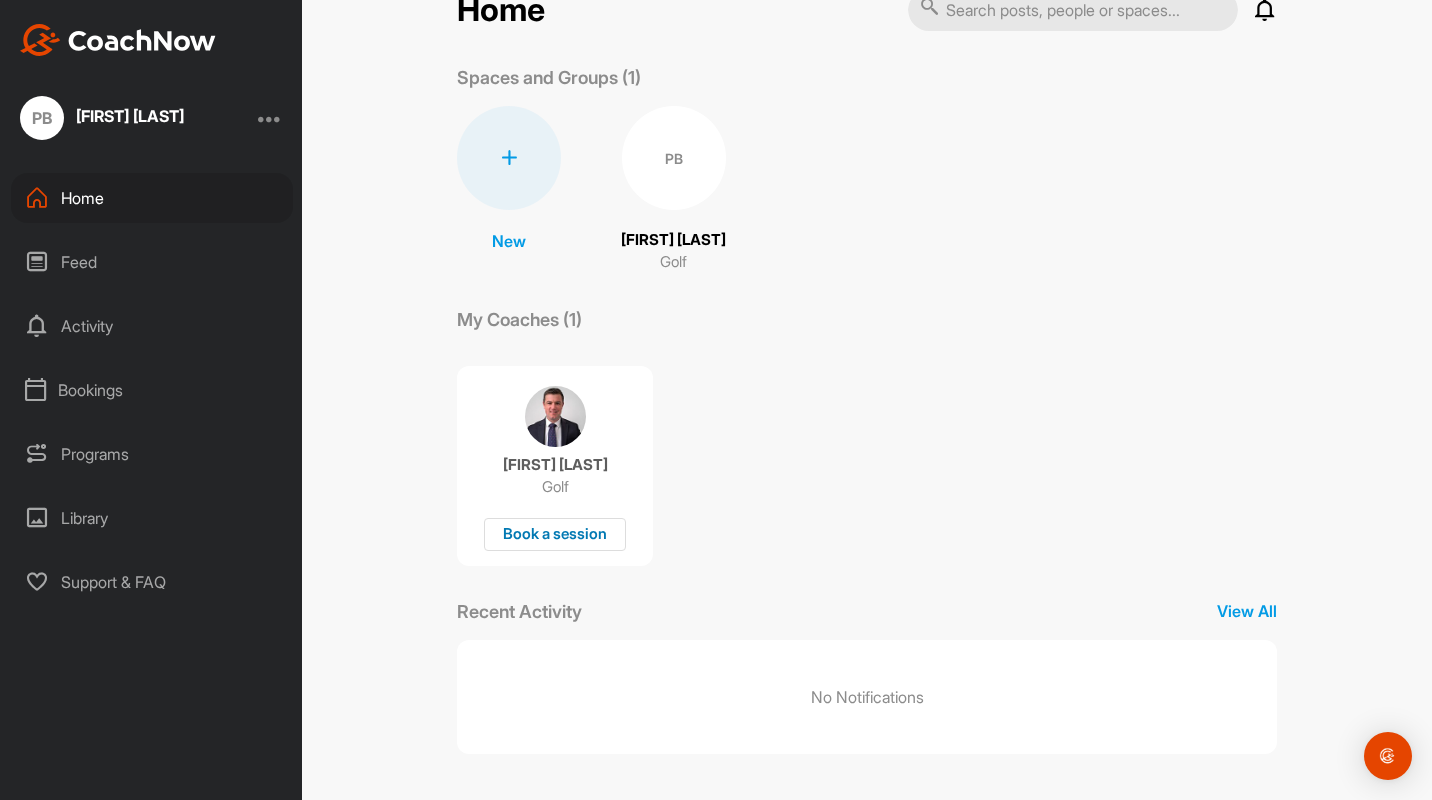 click on "Book a session" at bounding box center [555, 534] 